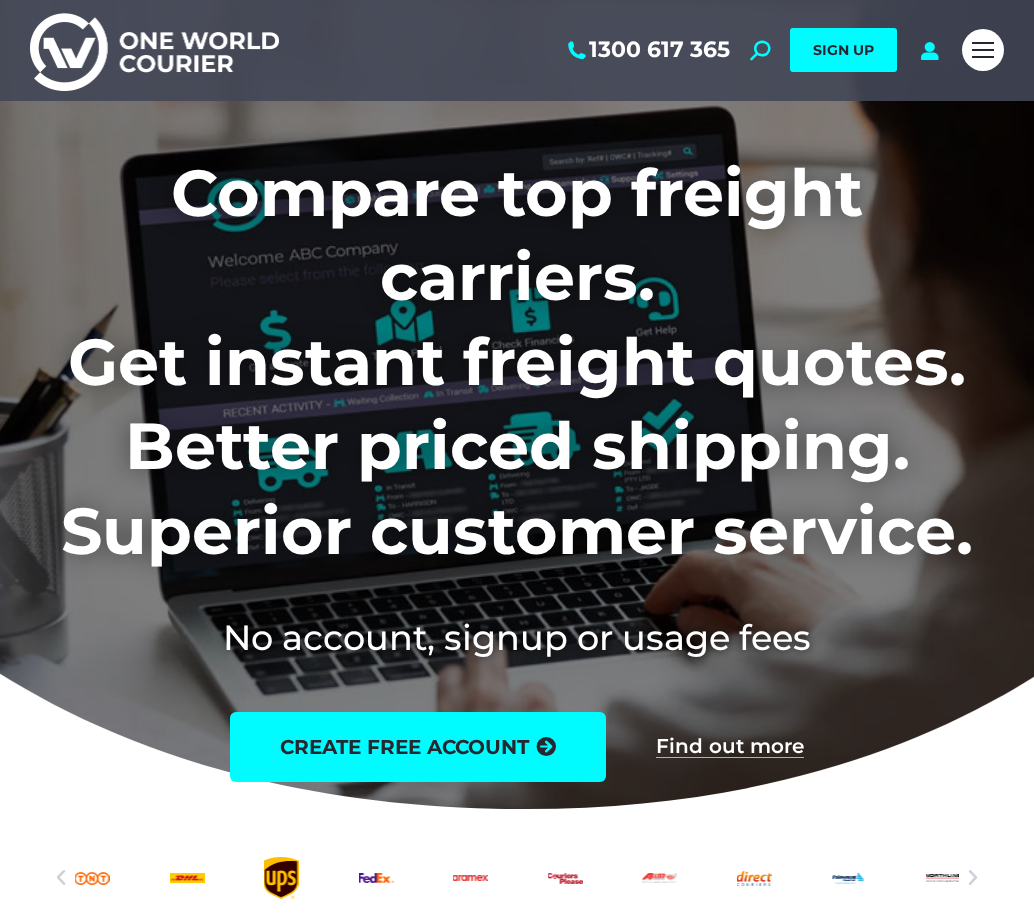 scroll, scrollTop: 0, scrollLeft: 0, axis: both 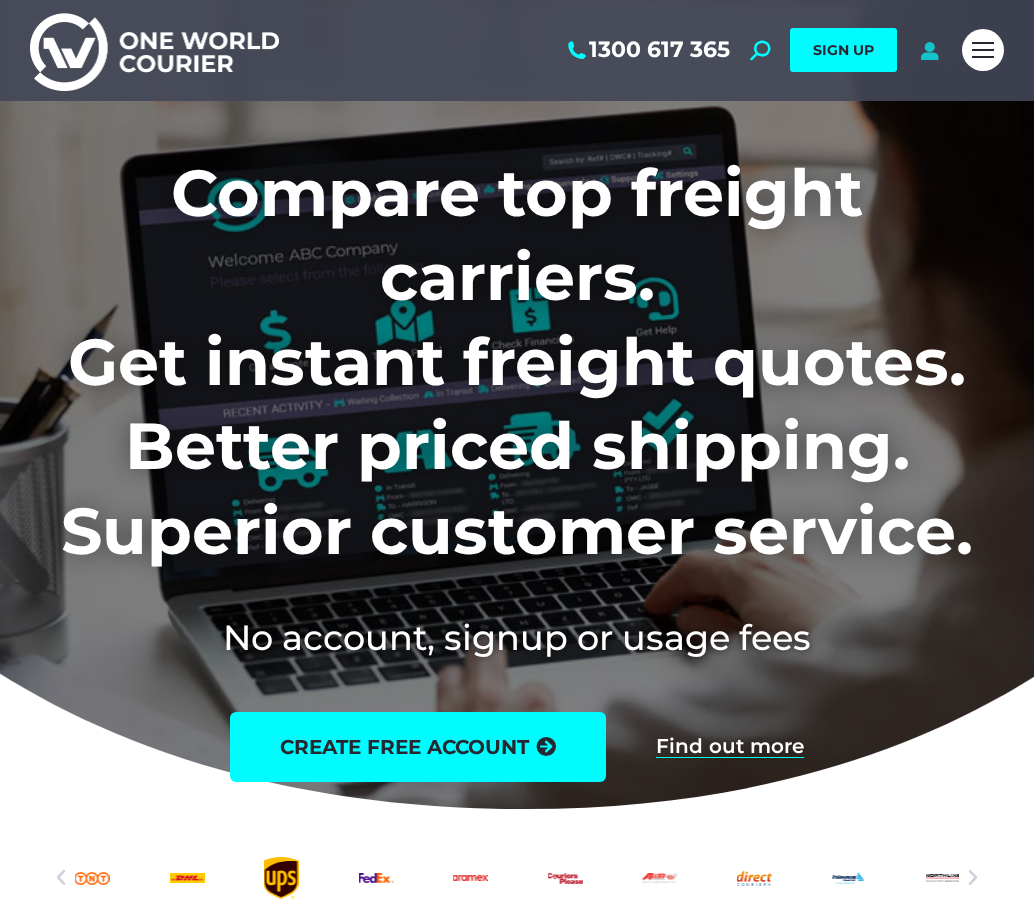 click at bounding box center (929, 50) 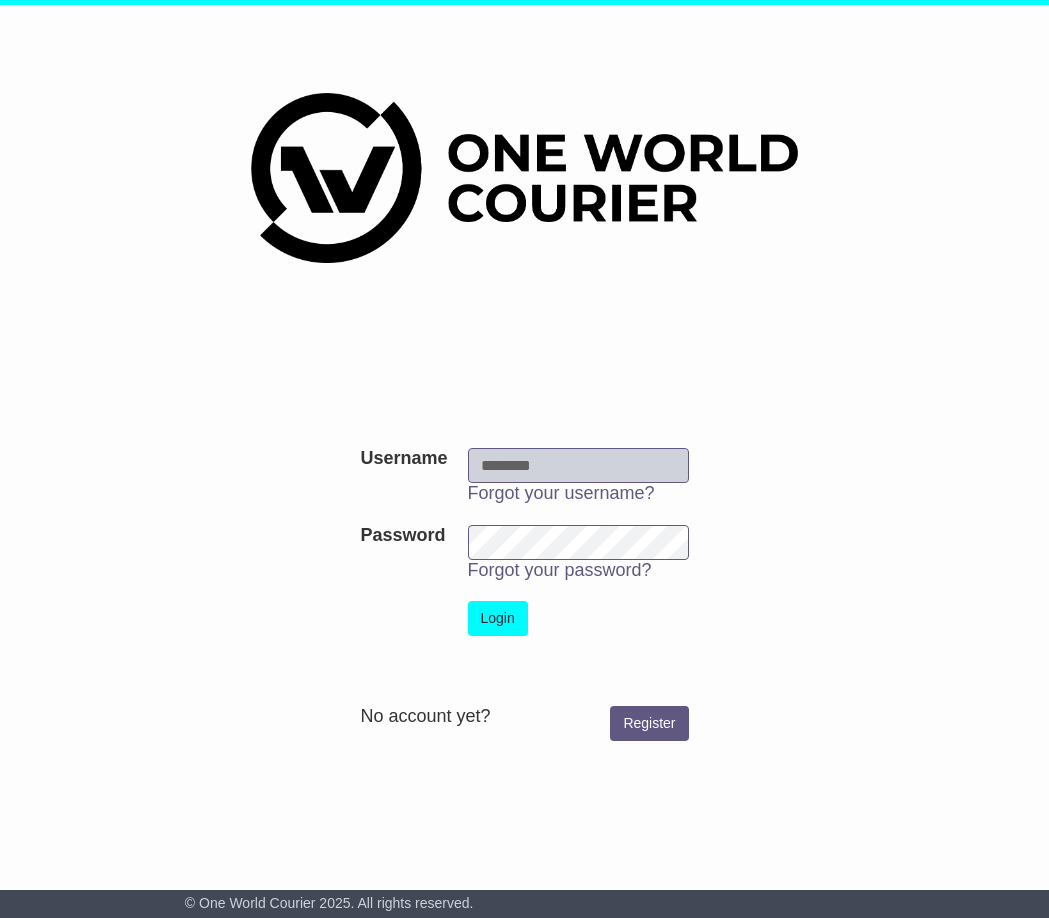 scroll, scrollTop: 0, scrollLeft: 0, axis: both 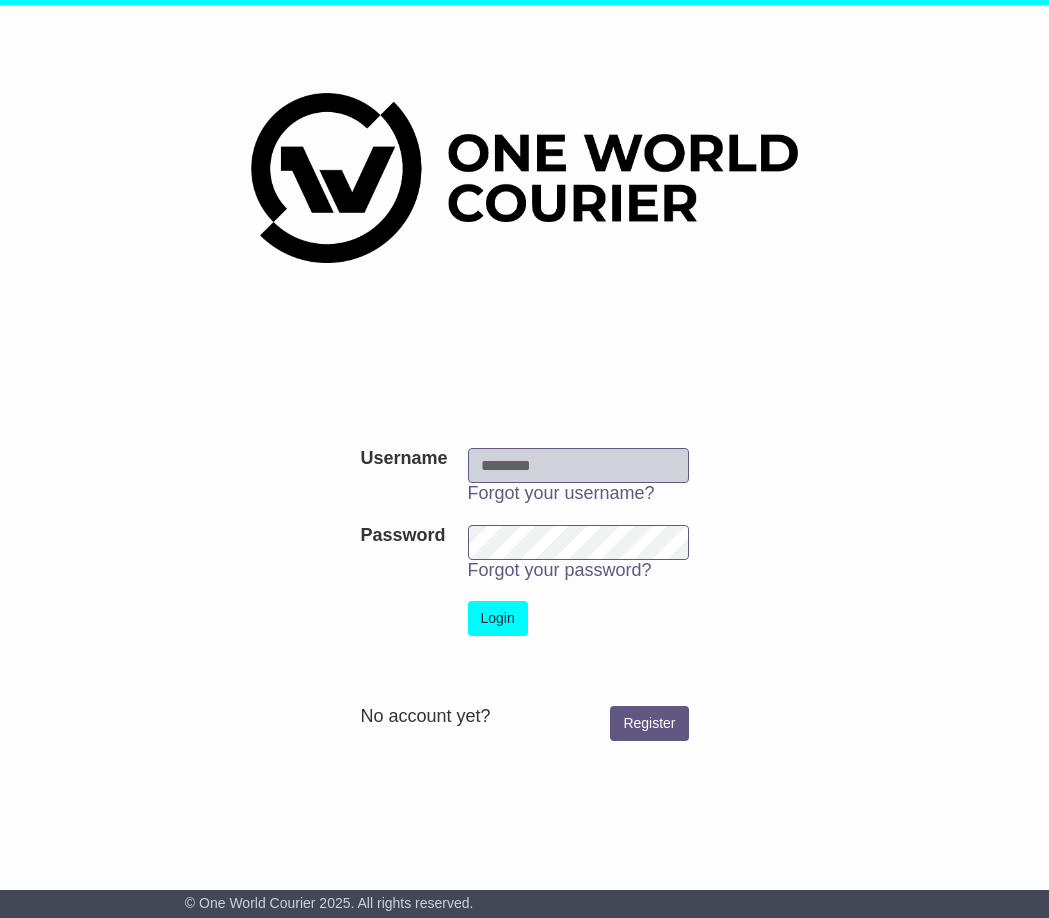 type on "**********" 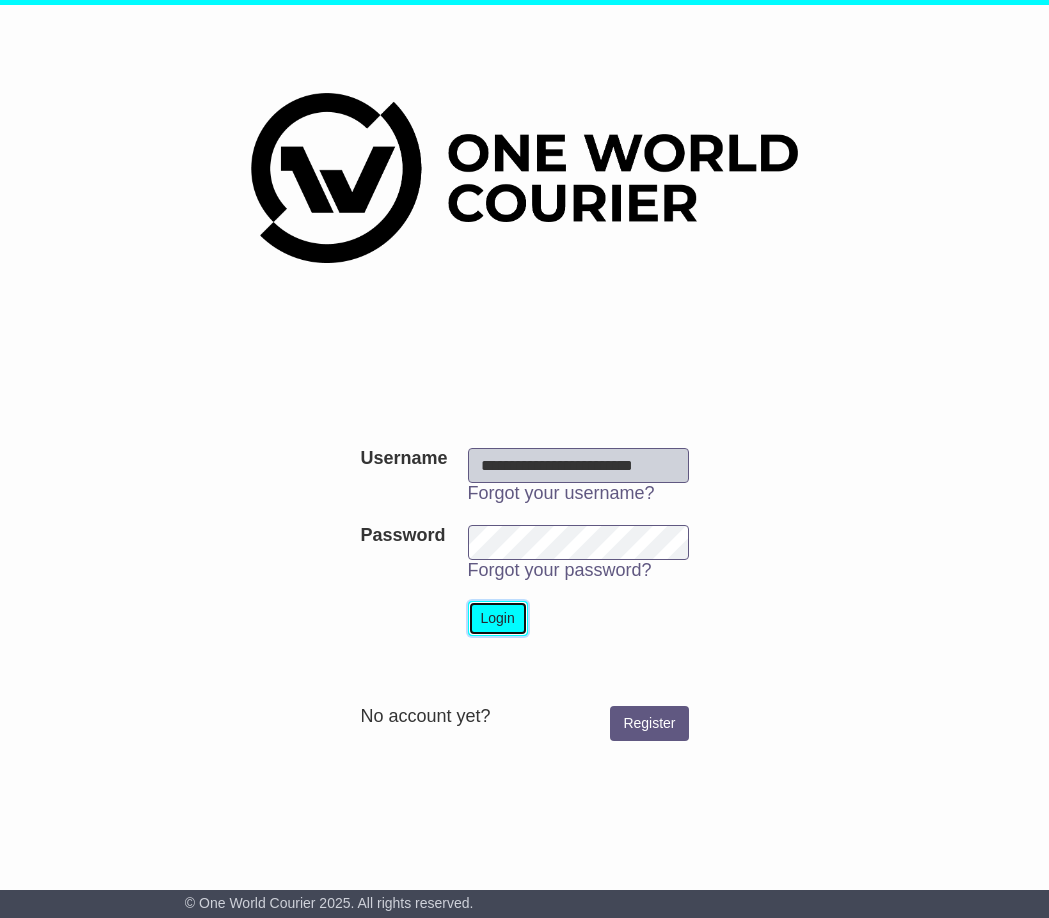 click on "Login" at bounding box center (498, 618) 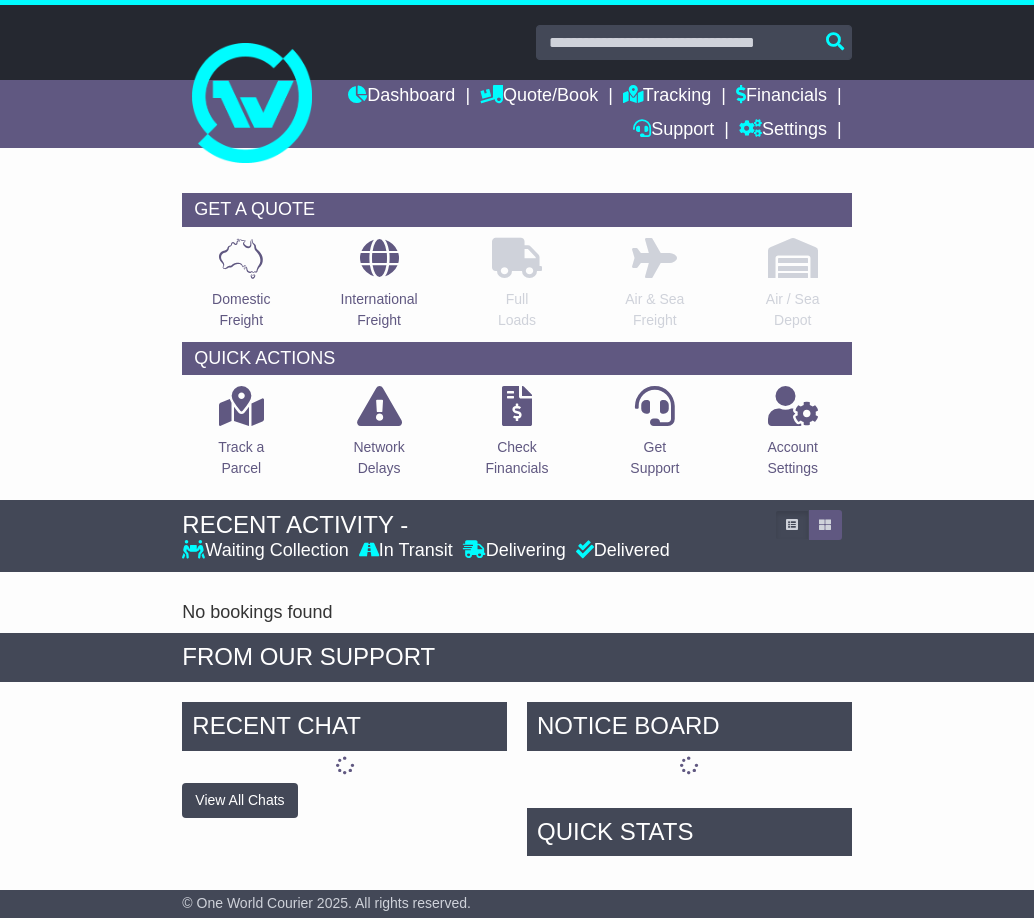 scroll, scrollTop: 0, scrollLeft: 0, axis: both 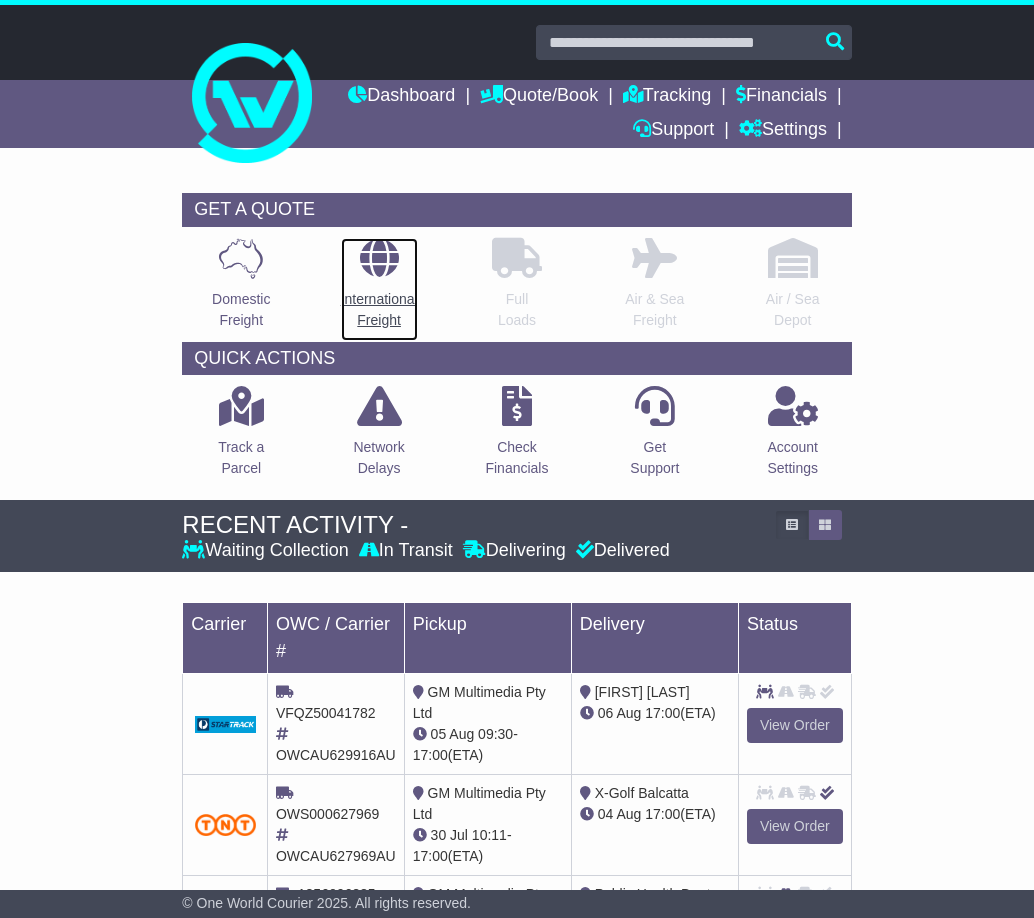 click on "International Freight" at bounding box center (379, 289) 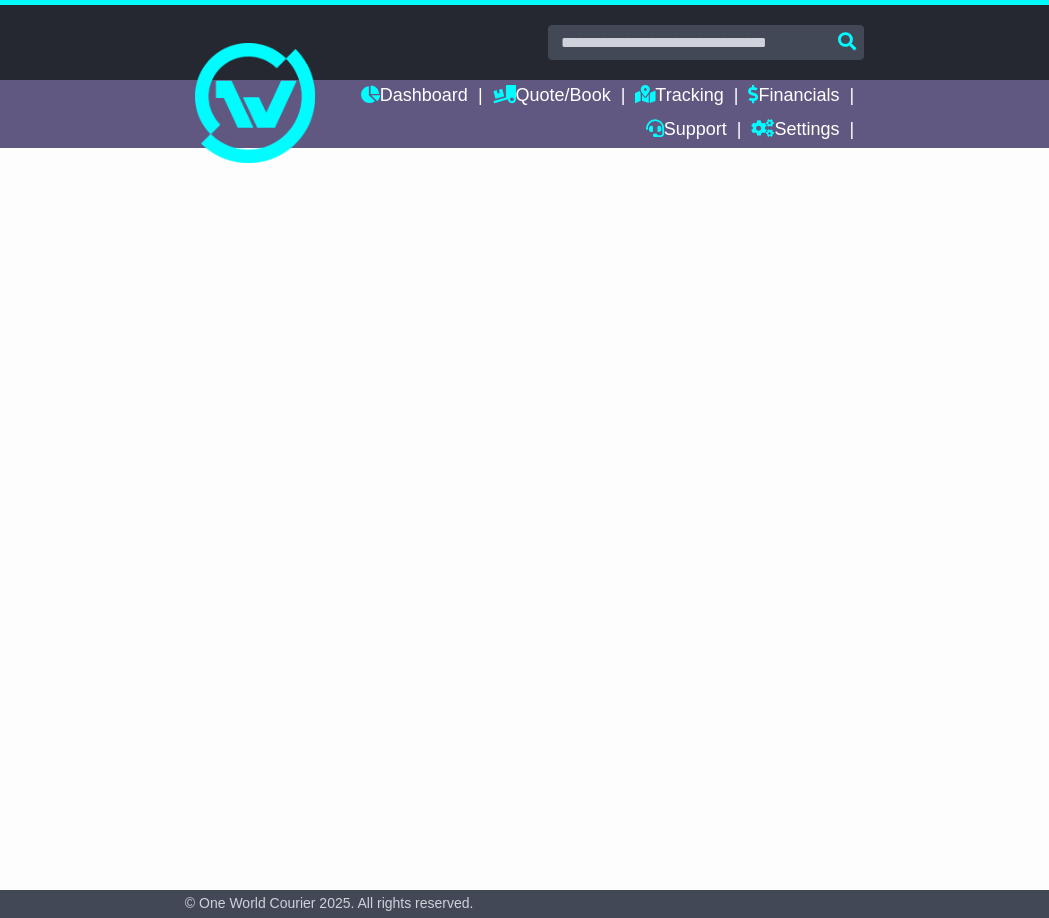 scroll, scrollTop: 0, scrollLeft: 0, axis: both 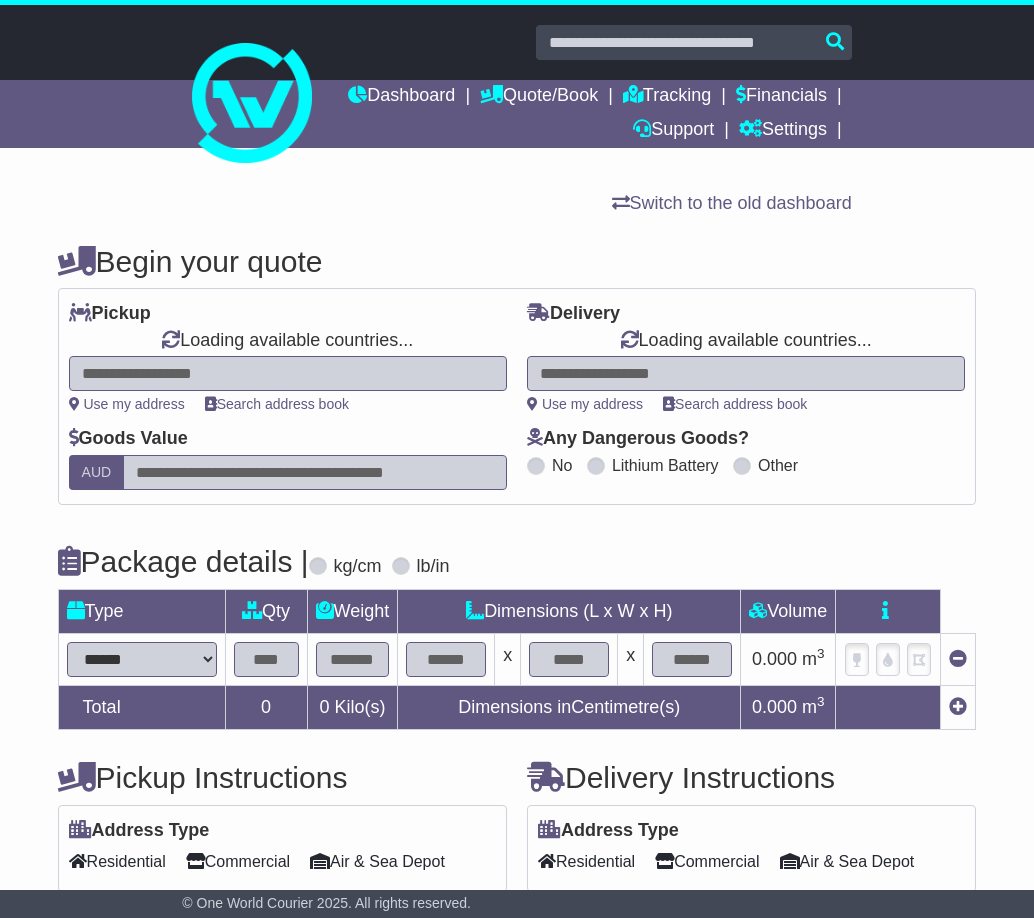 select on "**" 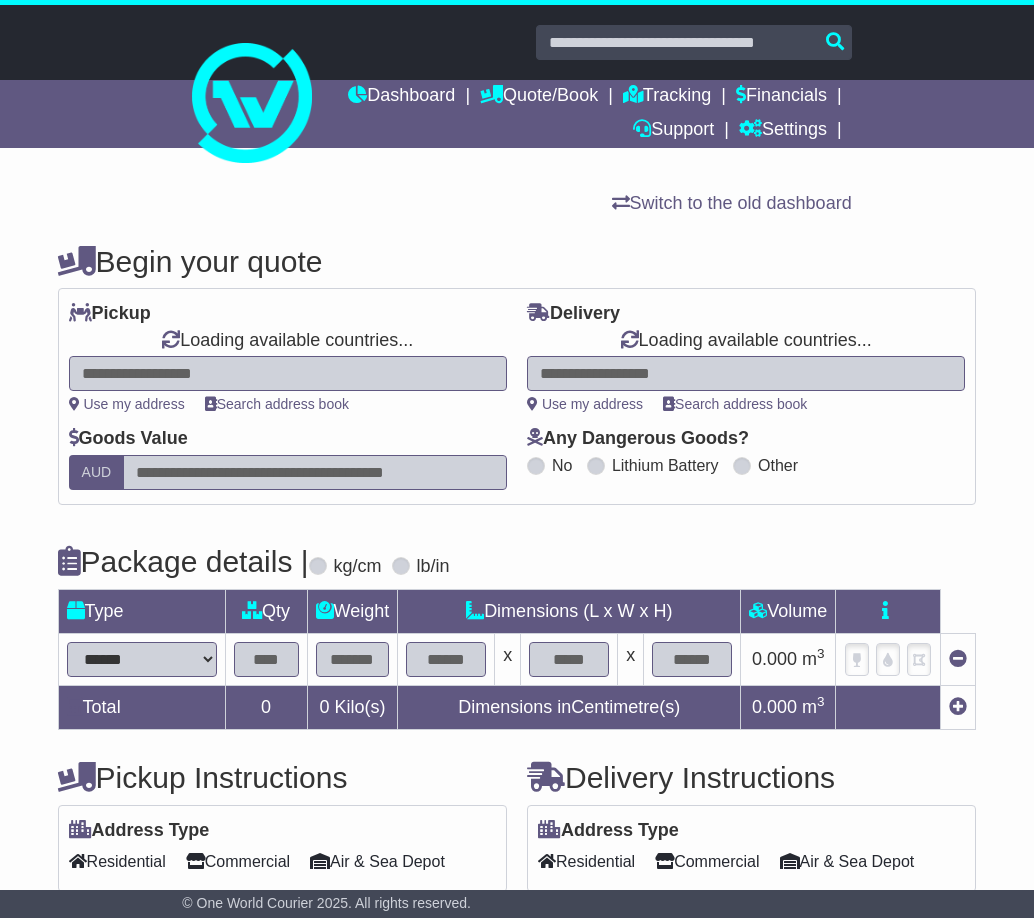 select on "**" 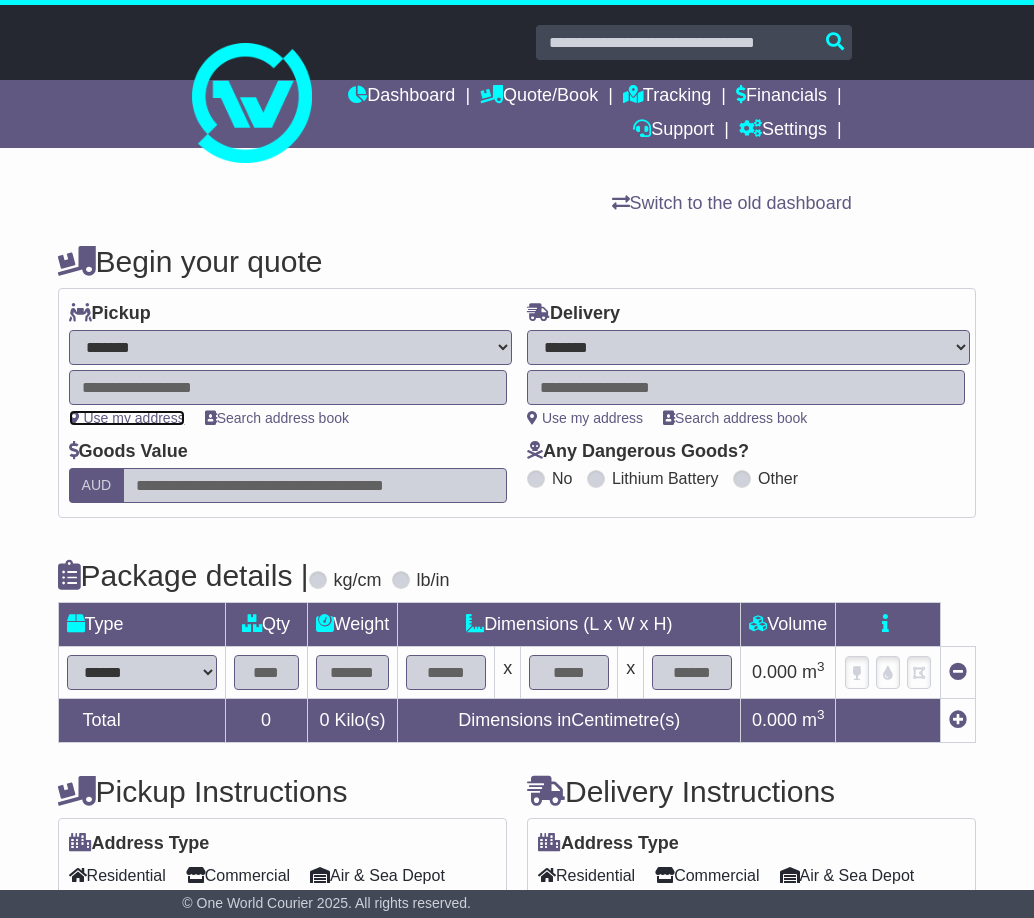 click on "Use my address" at bounding box center (127, 418) 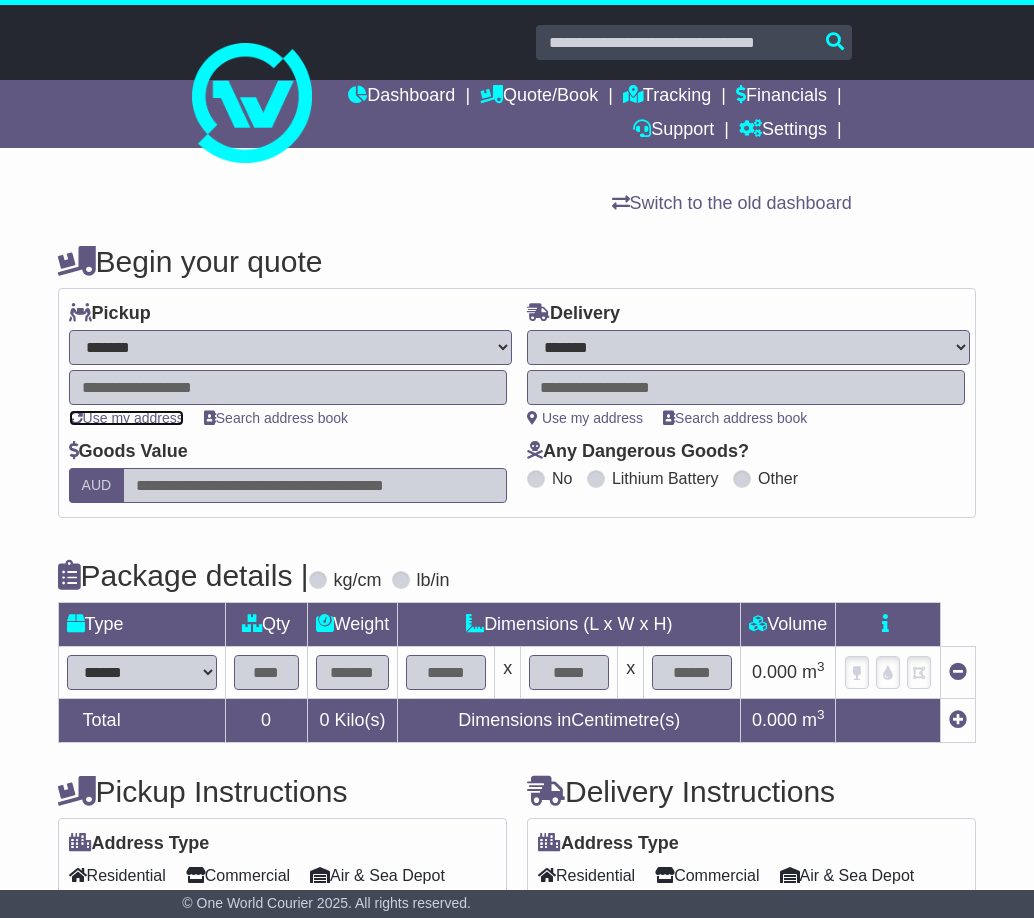 type on "**********" 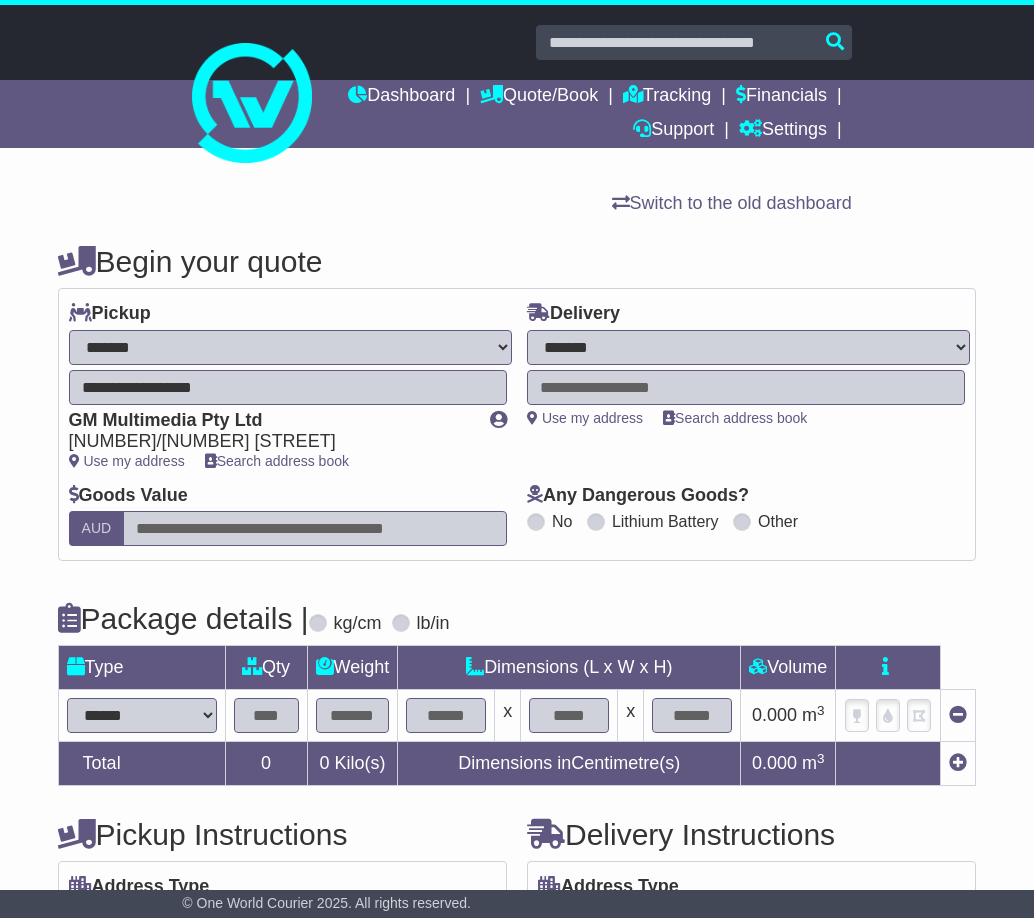 click on "**********" at bounding box center (748, 347) 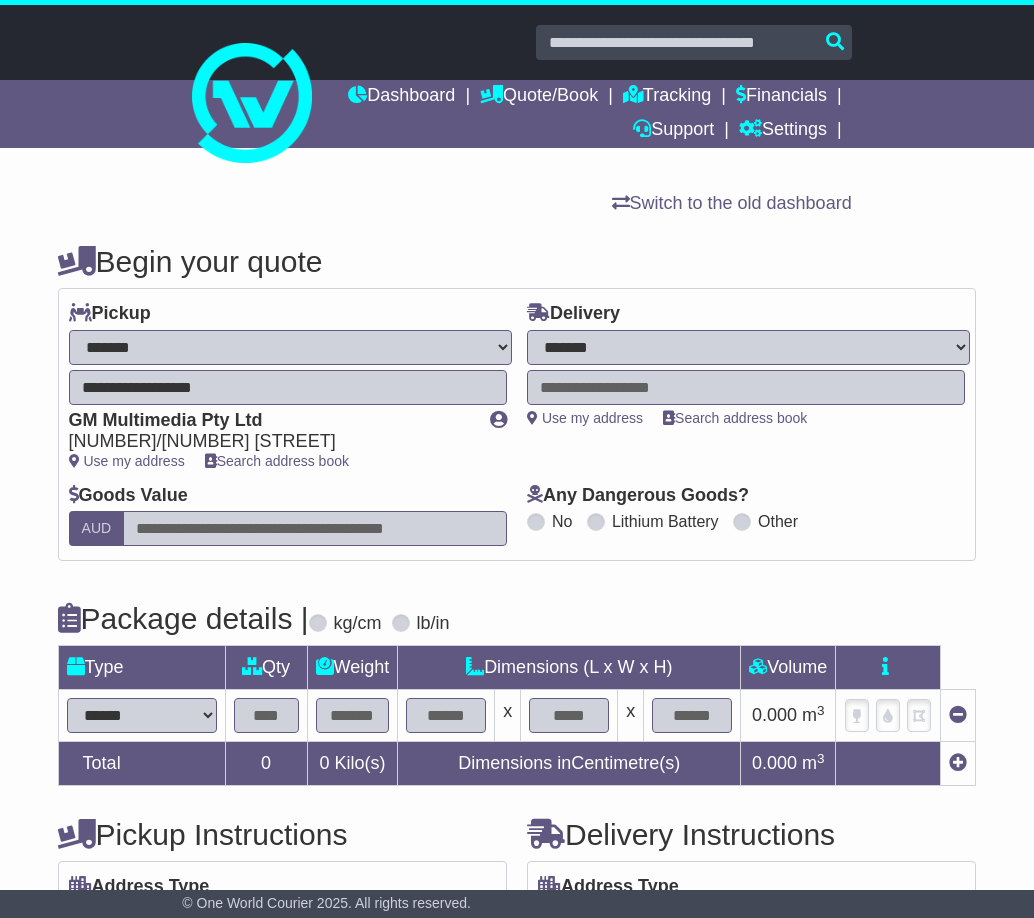 select on "***" 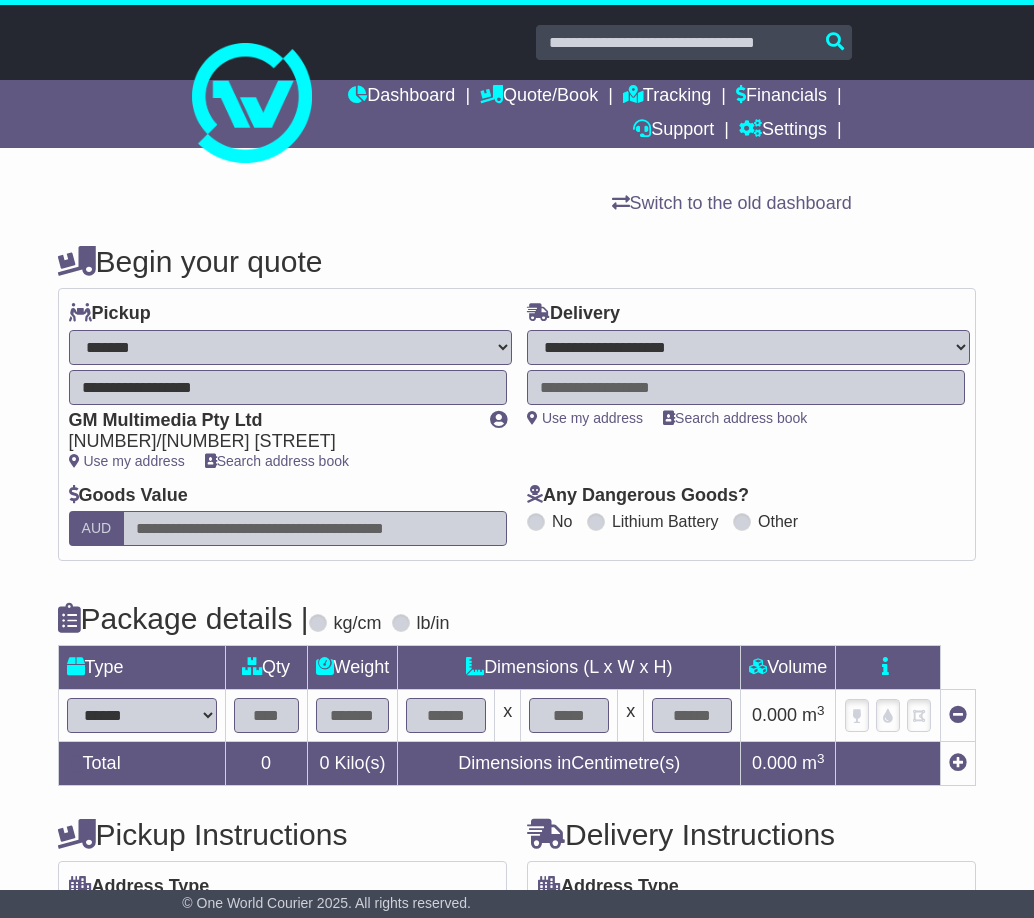 click on "**********" at bounding box center [748, 347] 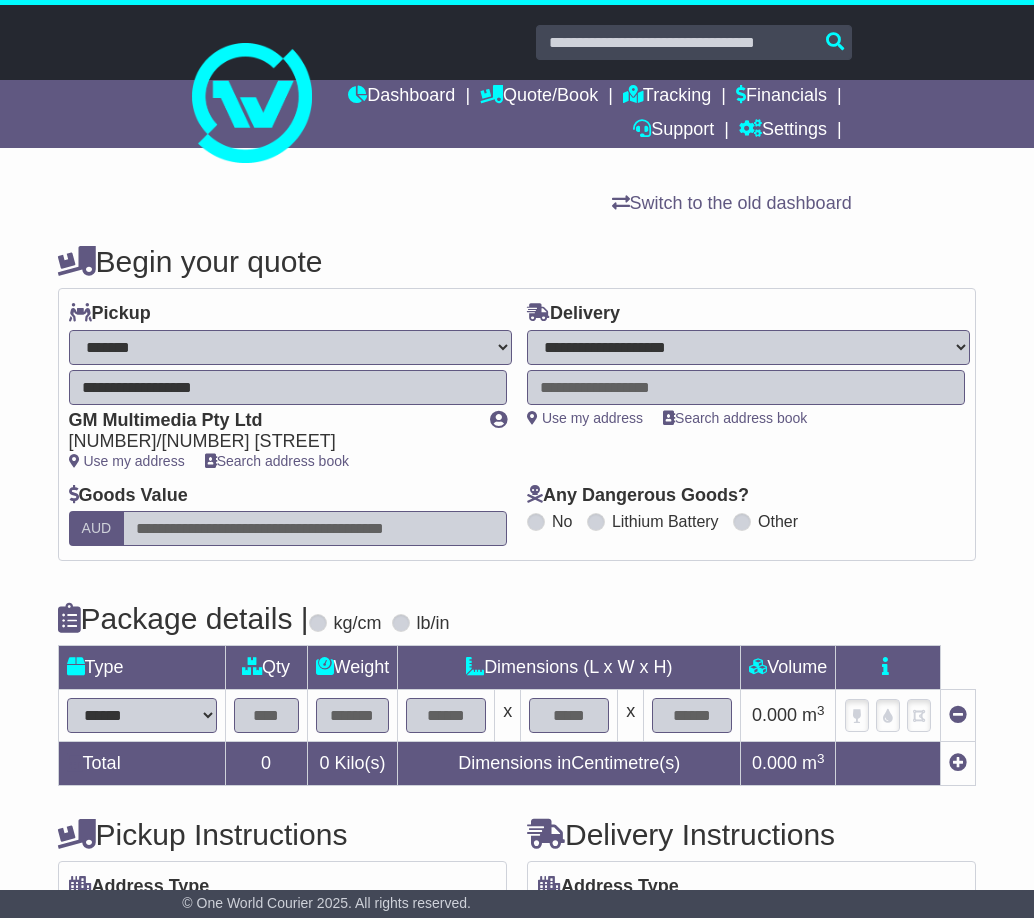 drag, startPoint x: 159, startPoint y: 721, endPoint x: 265, endPoint y: 734, distance: 106.7942 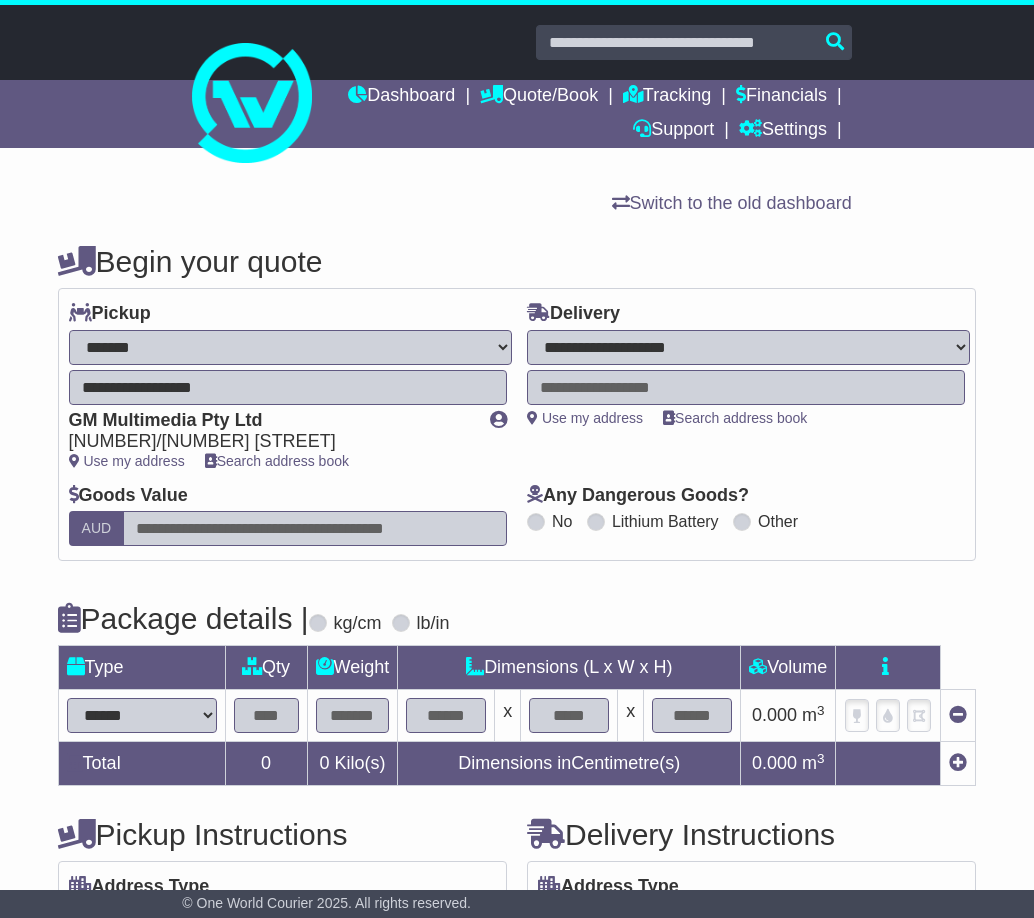click at bounding box center [266, 715] 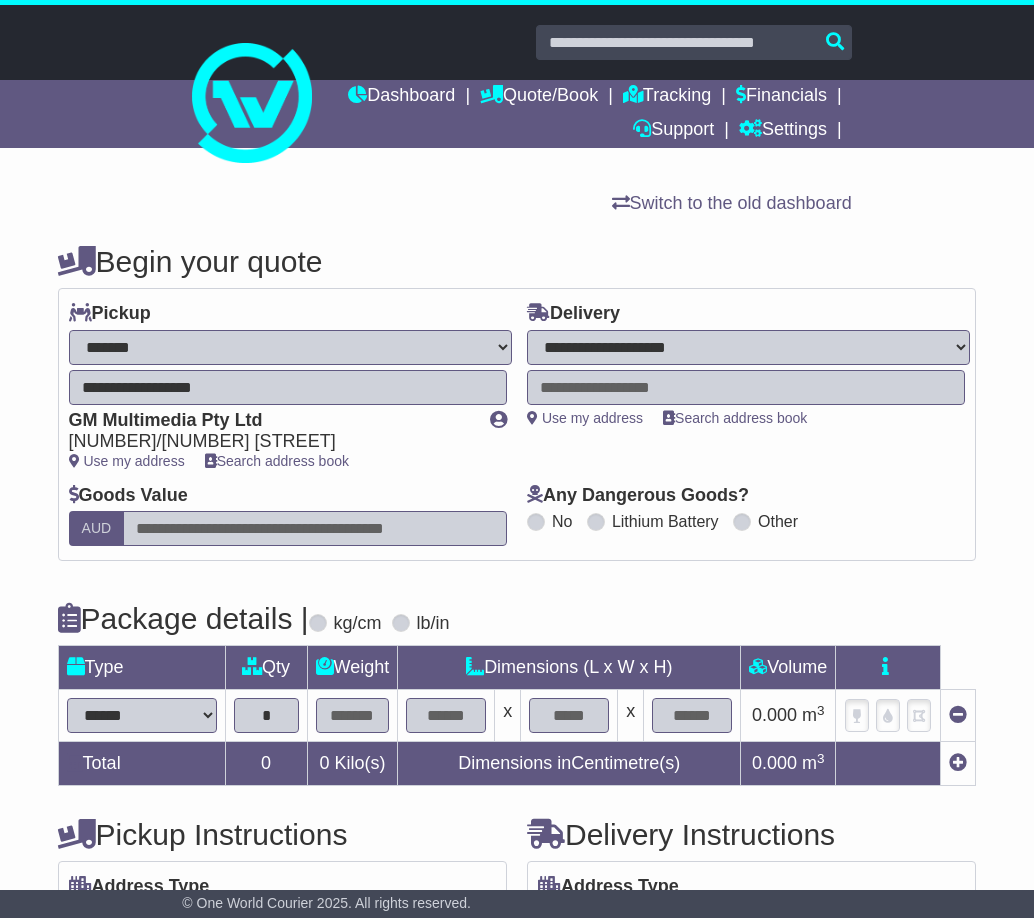 type on "*" 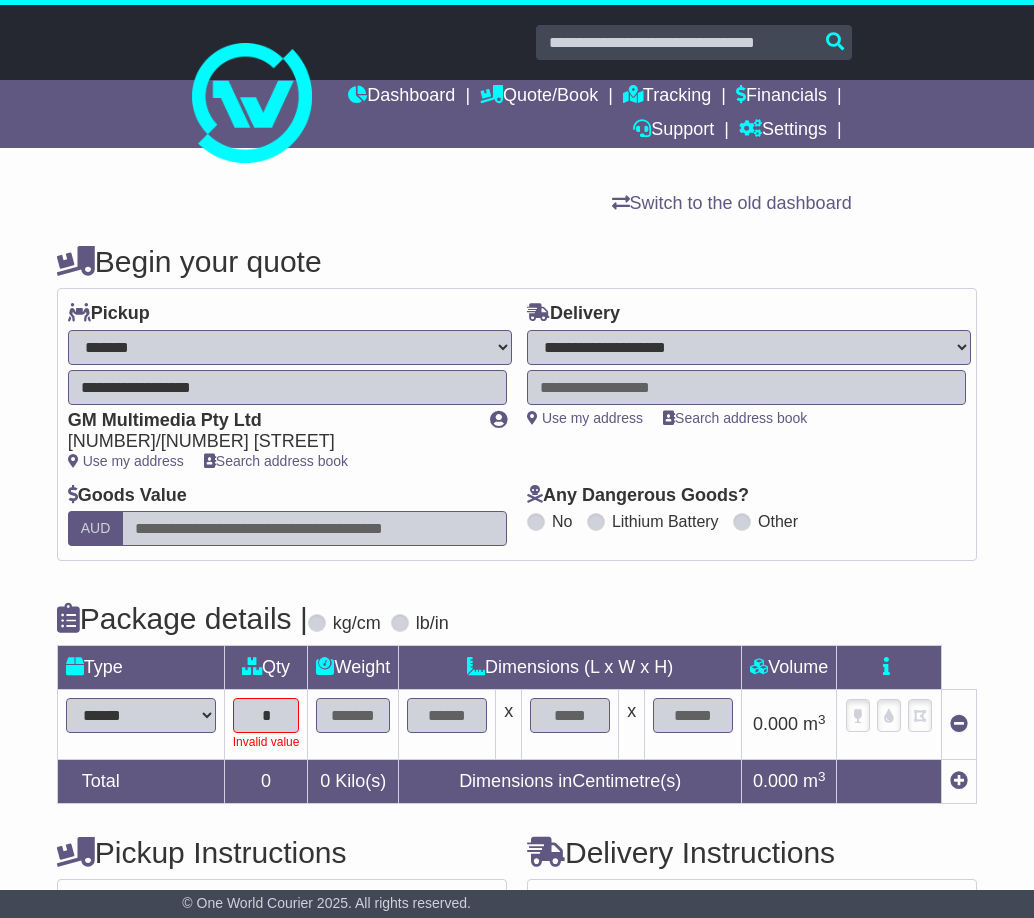 select on "*****" 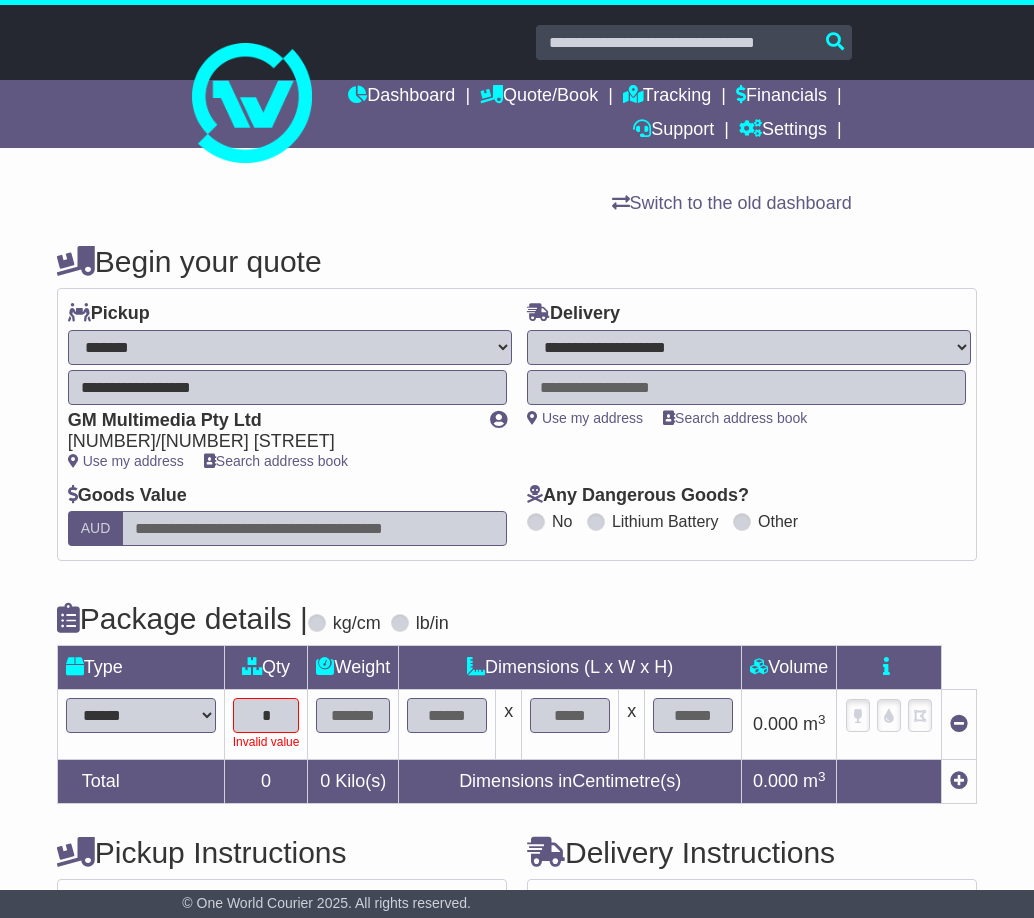 drag, startPoint x: 275, startPoint y: 719, endPoint x: 306, endPoint y: 744, distance: 39.824615 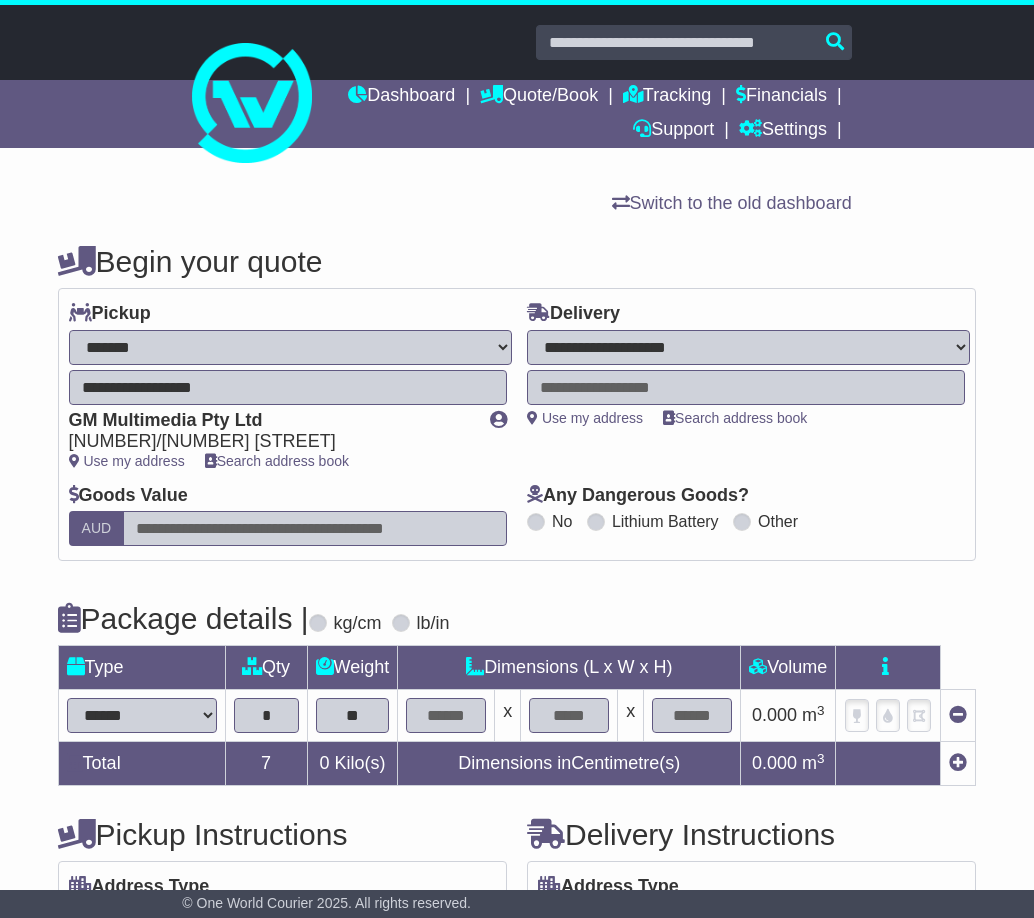 type on "**" 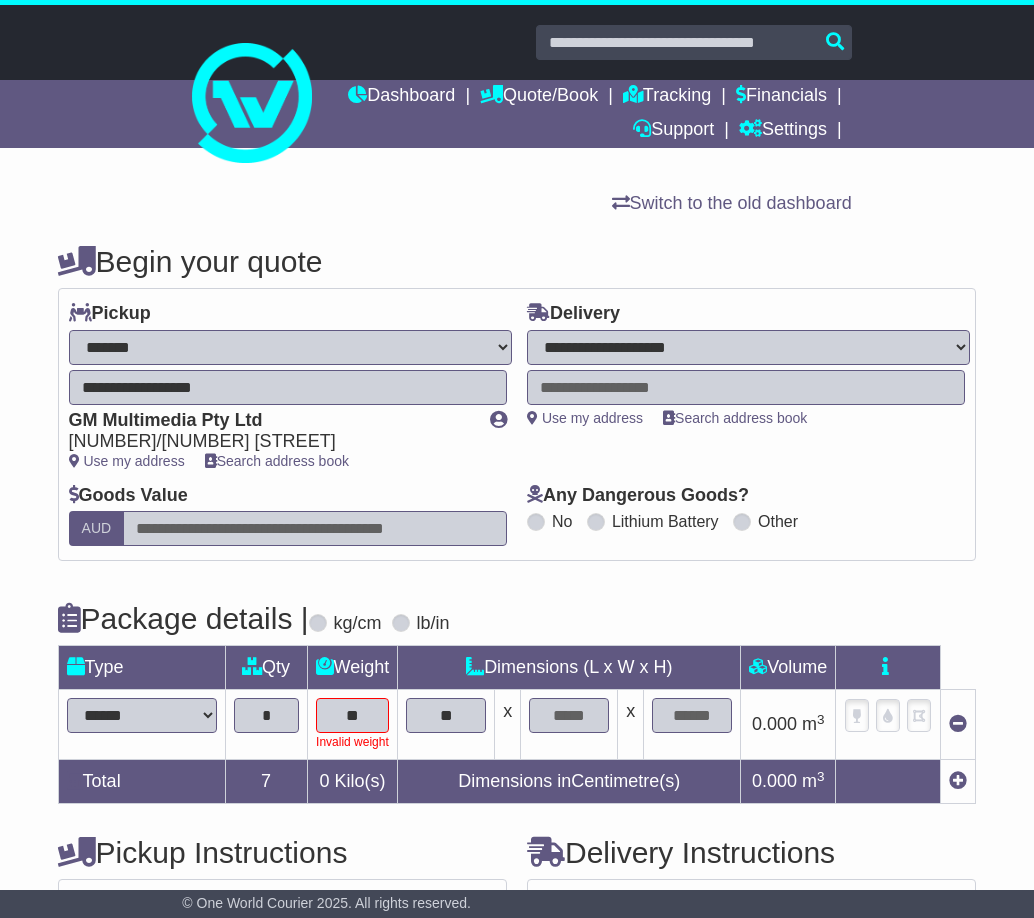 type on "**" 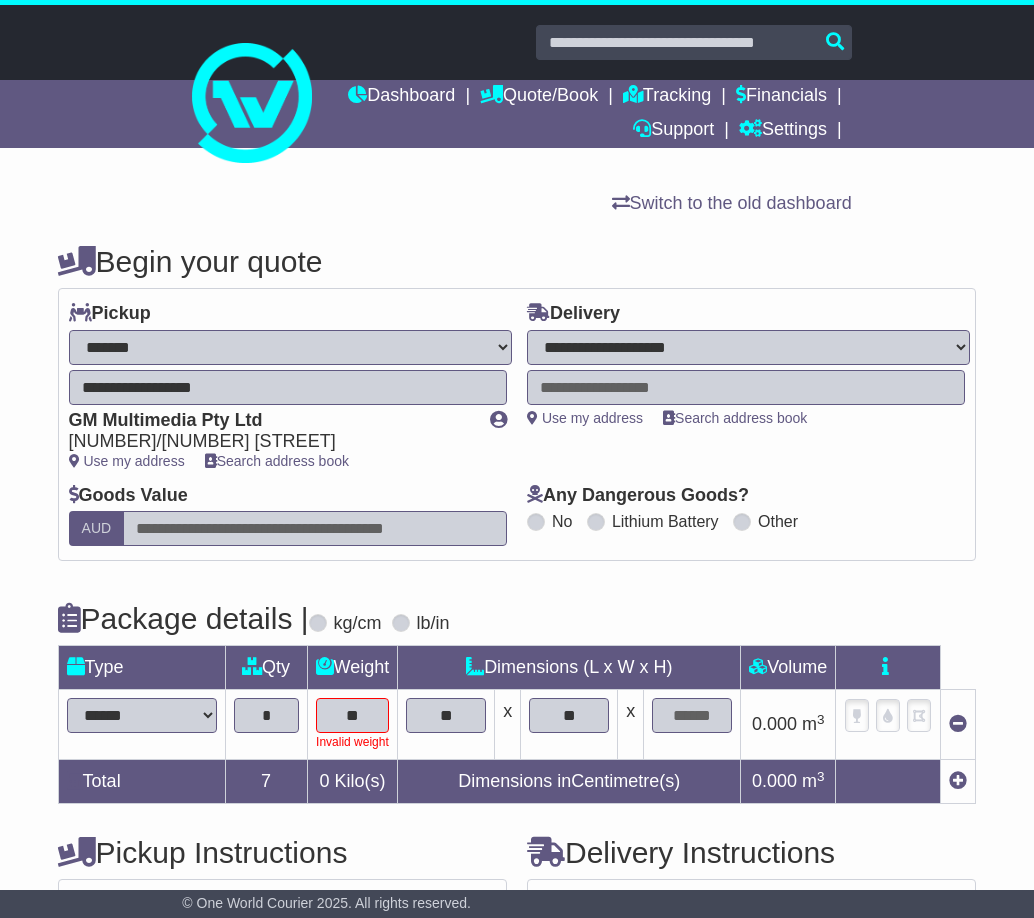 type on "**" 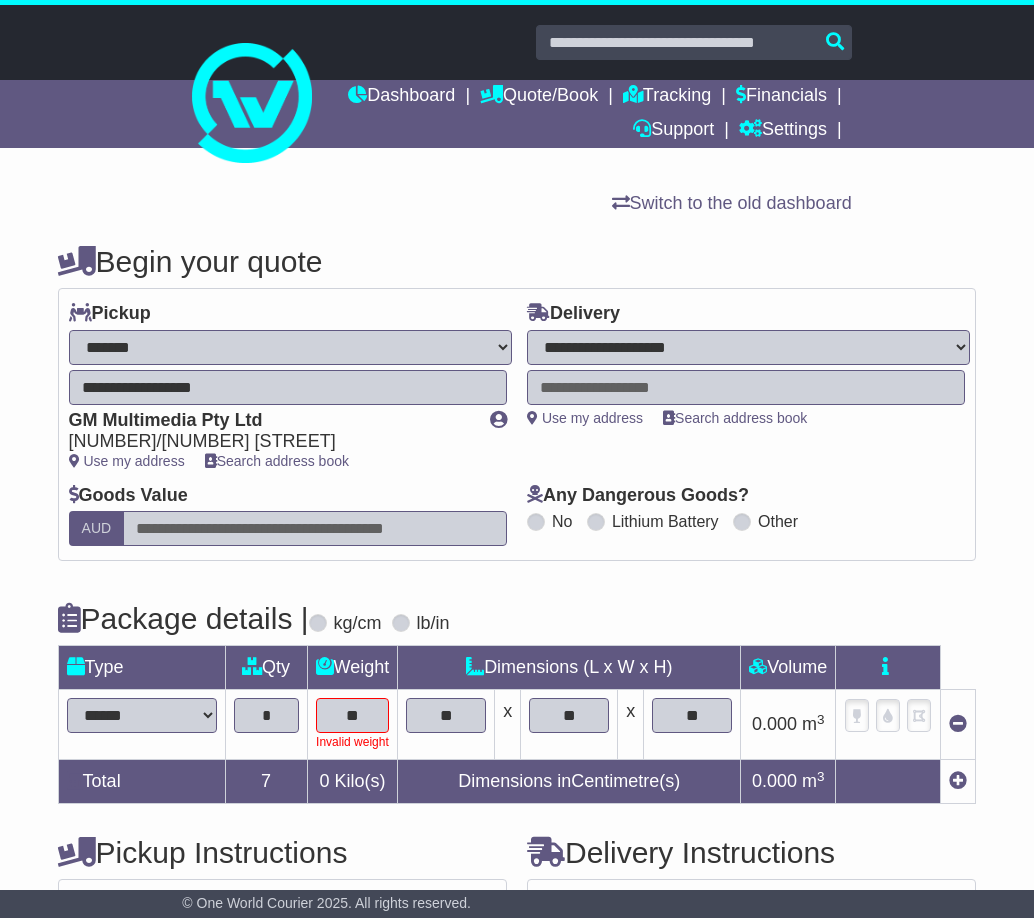 type on "**" 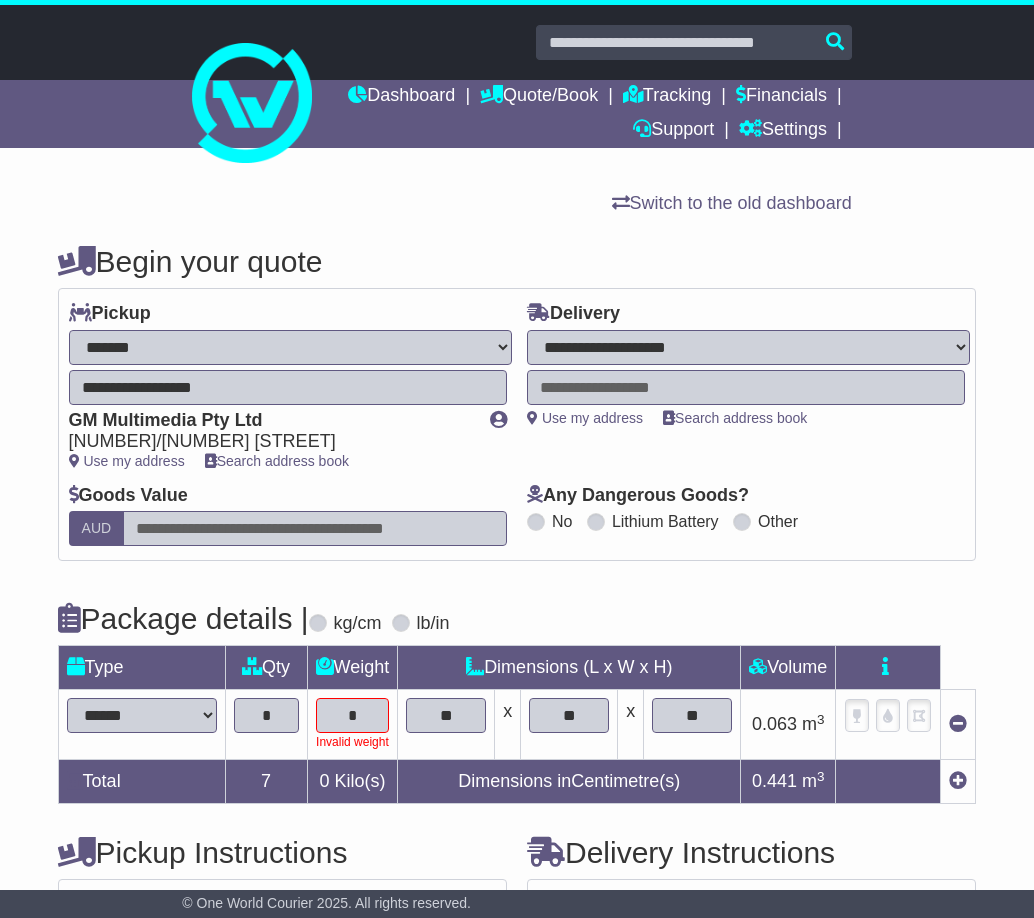 type on "*" 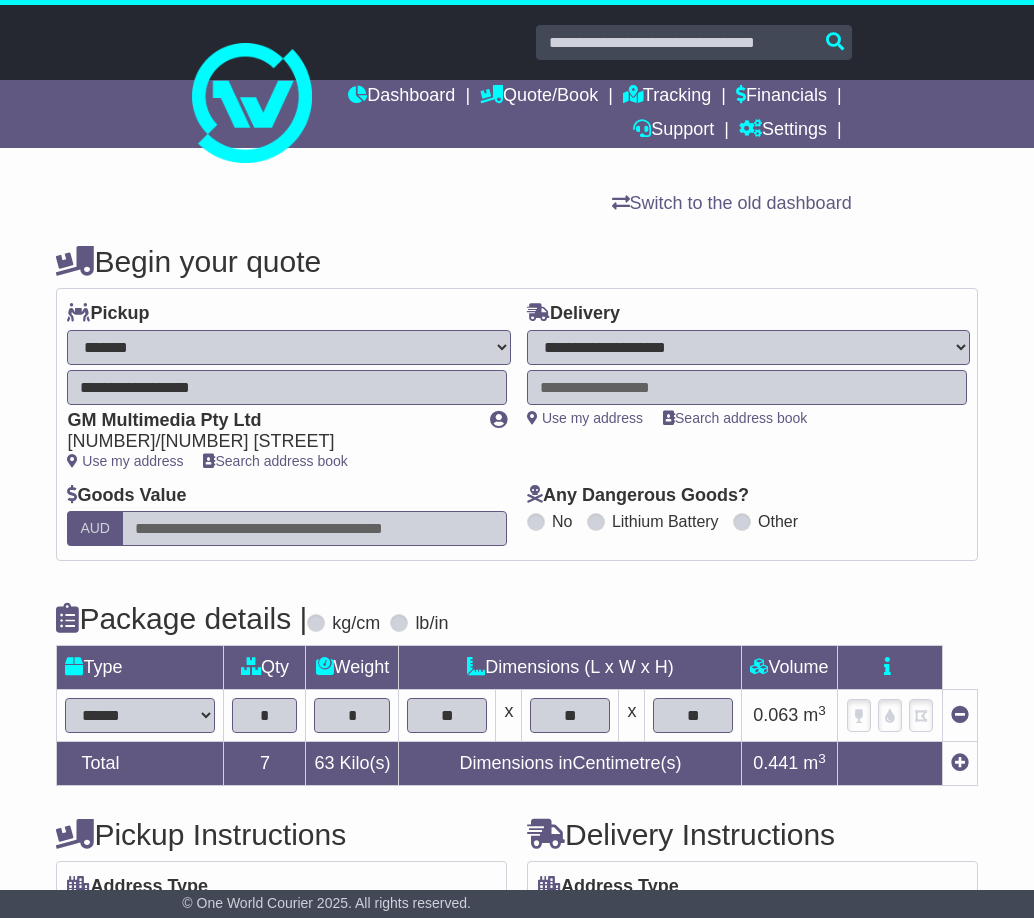 click on "Any Dangerous Goods?
No
Lithium Battery
Other" at bounding box center (747, 508) 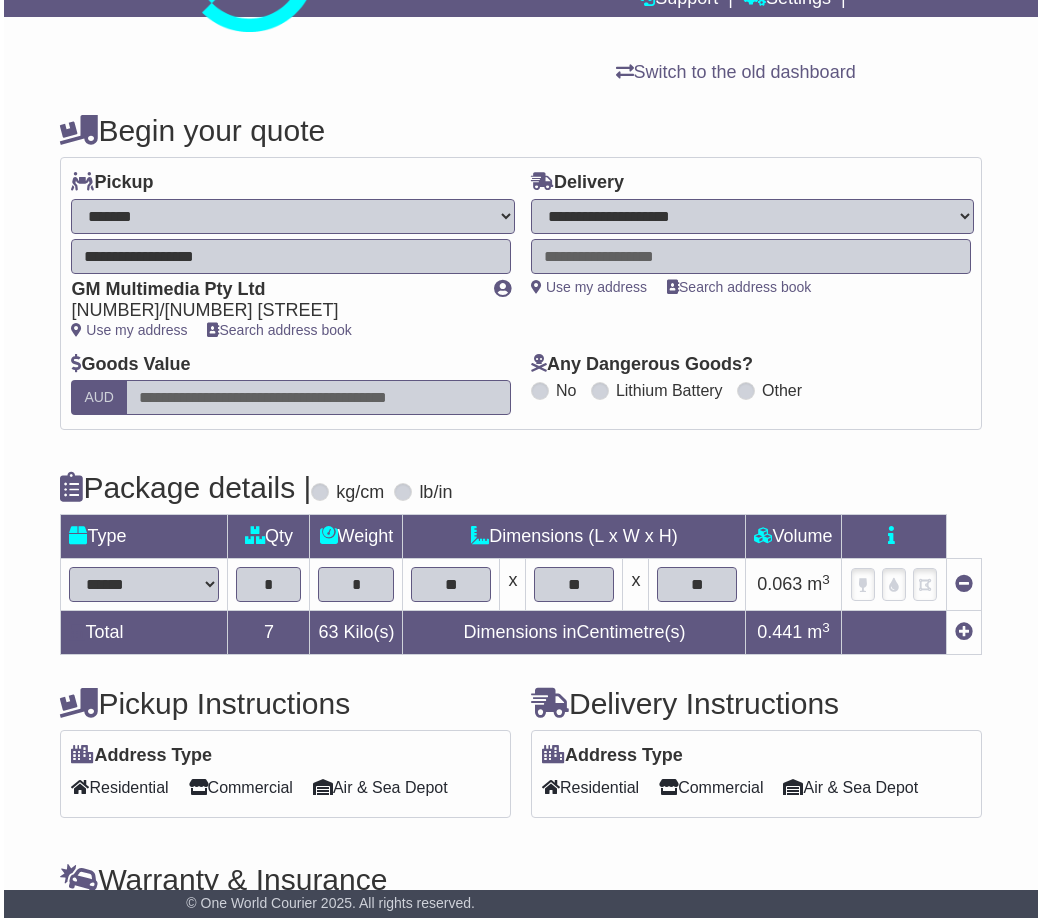 scroll, scrollTop: 256, scrollLeft: 0, axis: vertical 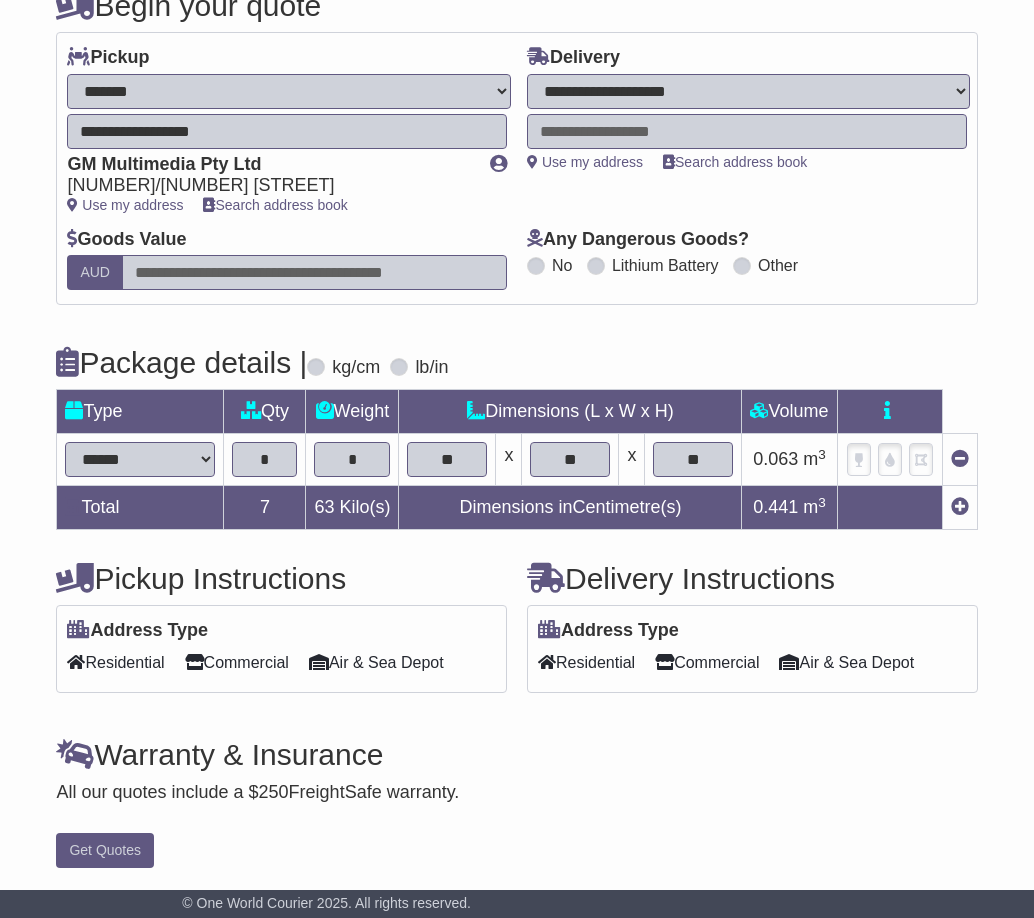 click on "Commercial" at bounding box center [707, 662] 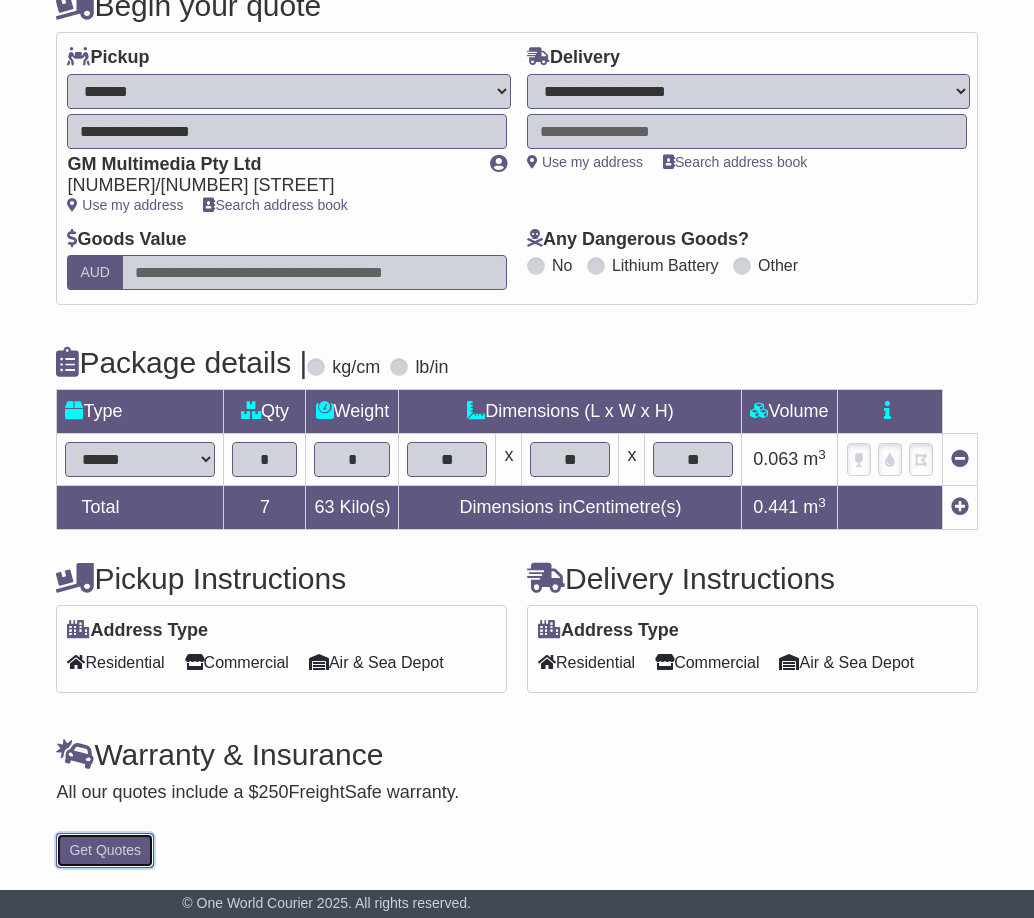 click on "Get Quotes" at bounding box center [105, 850] 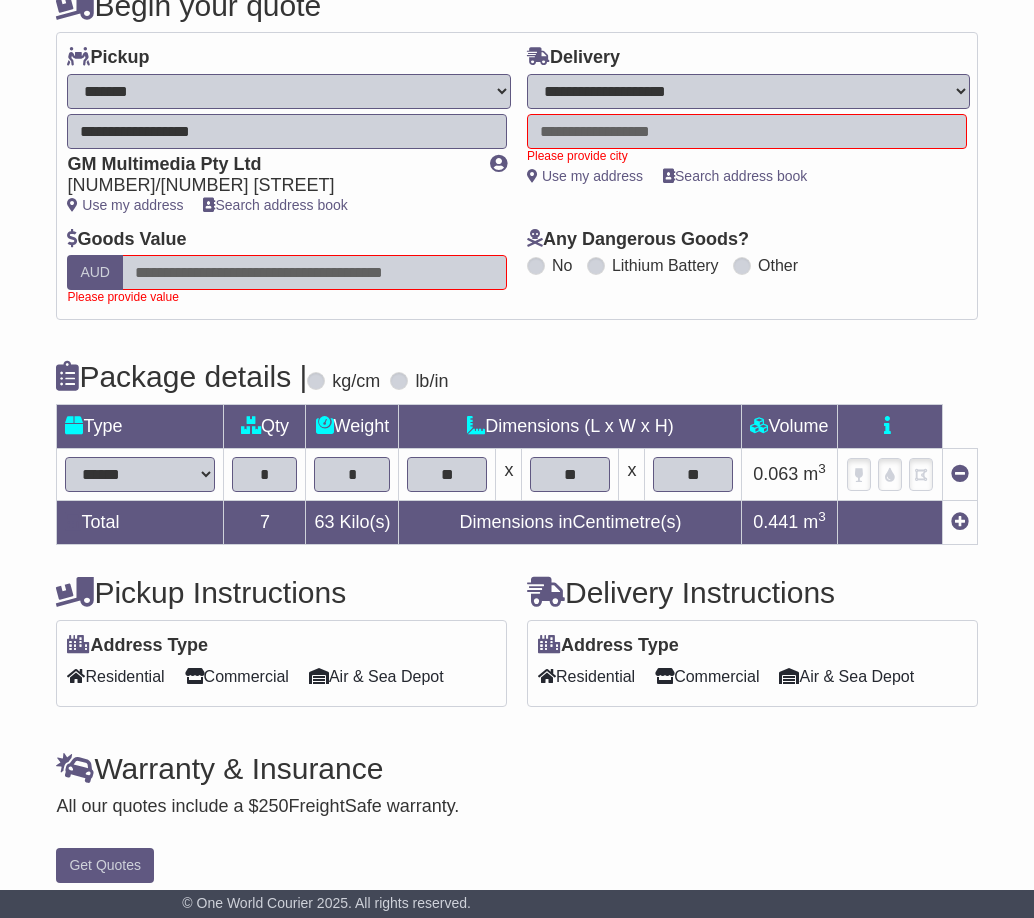 click on "Please provide city" at bounding box center [747, 138] 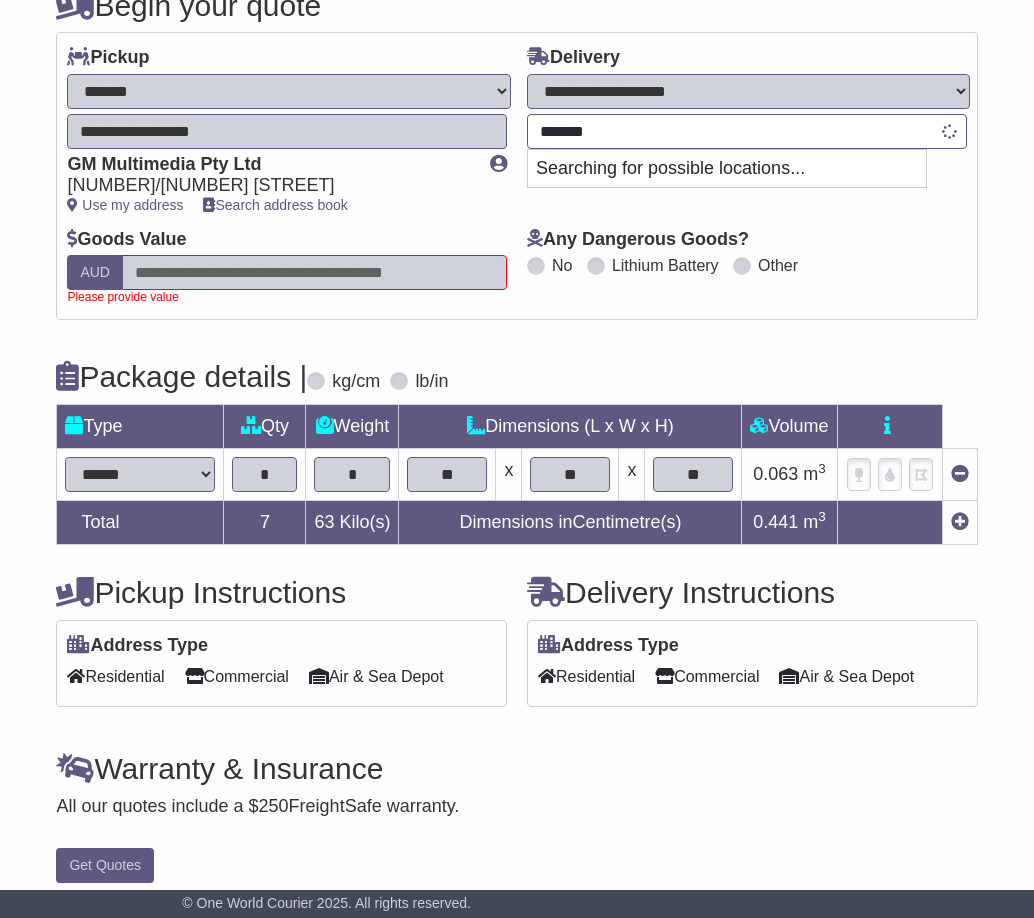 type on "********" 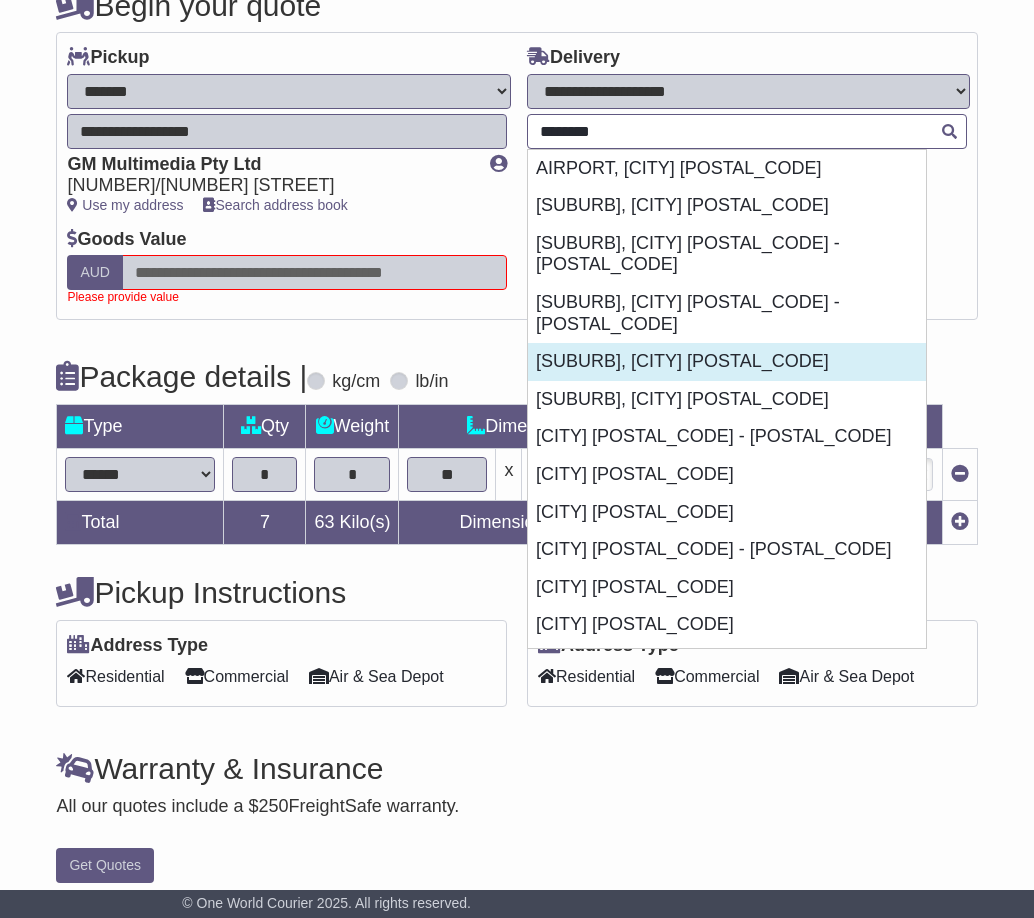 click on "[SUBURB], [CITY] [POSTAL_CODE]" at bounding box center [727, 362] 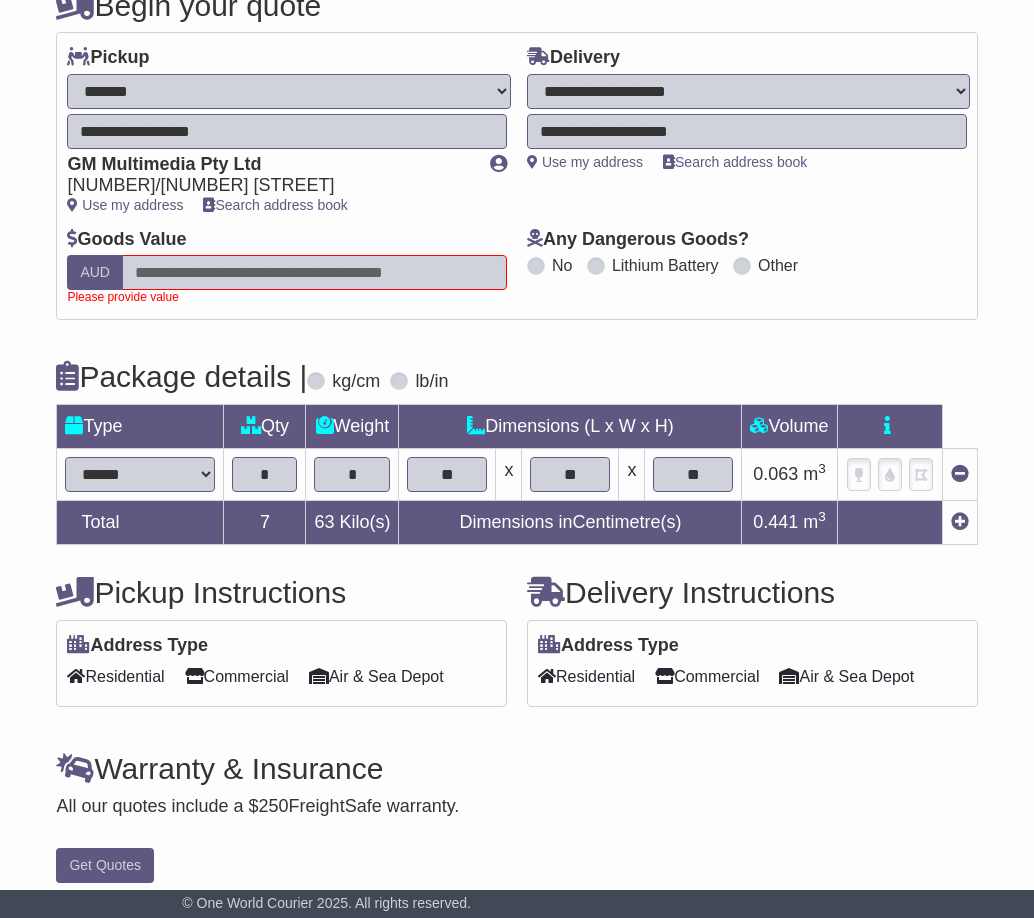 type on "**********" 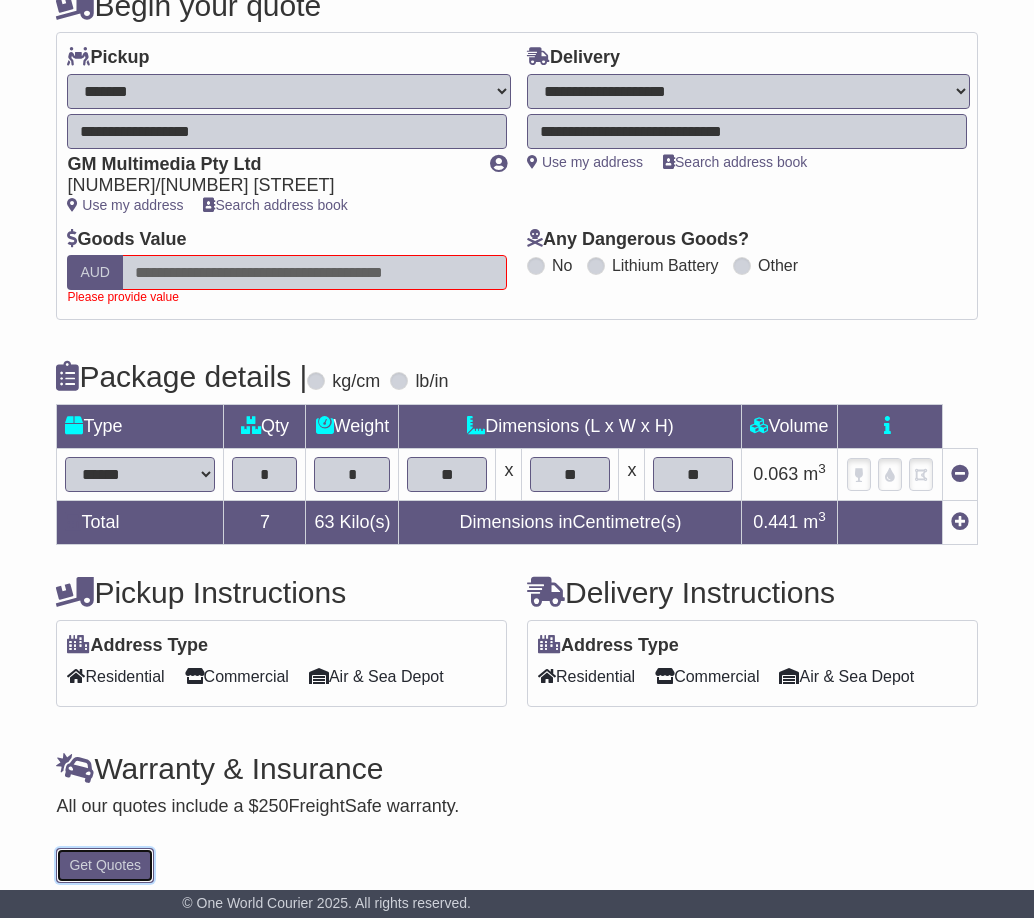 click on "Get Quotes" at bounding box center (105, 865) 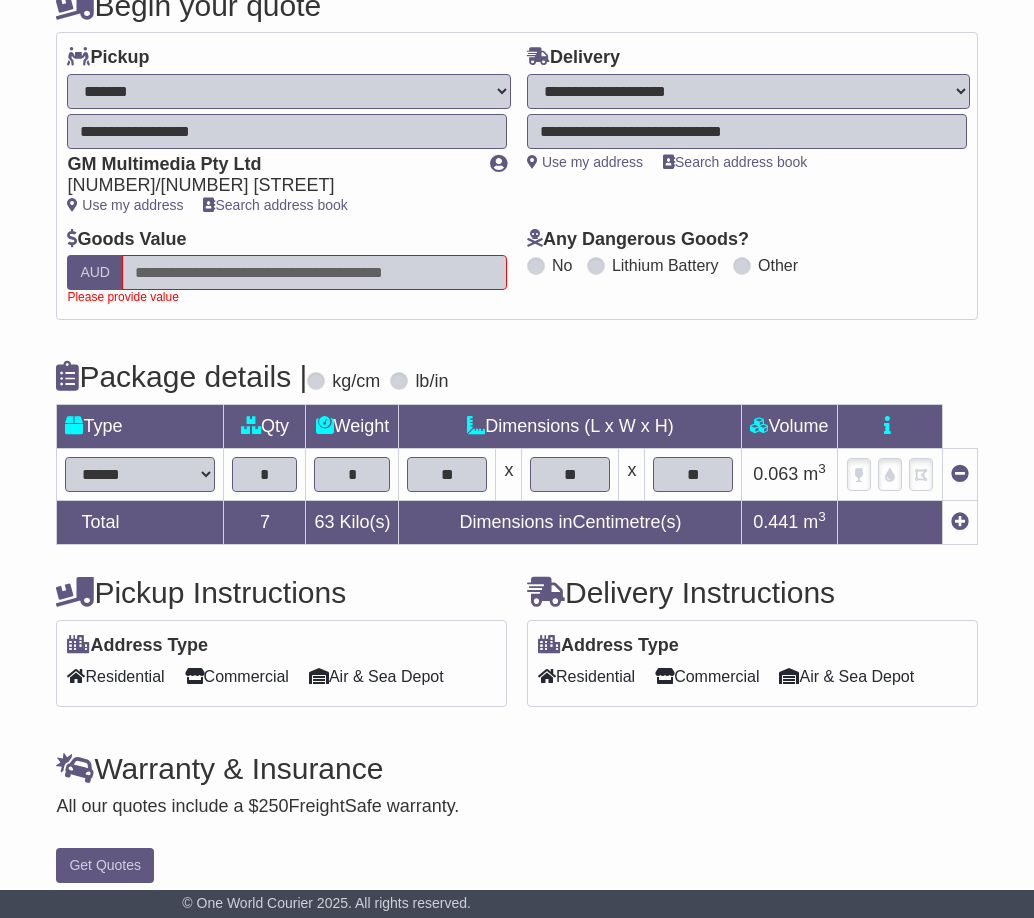 click at bounding box center (314, 272) 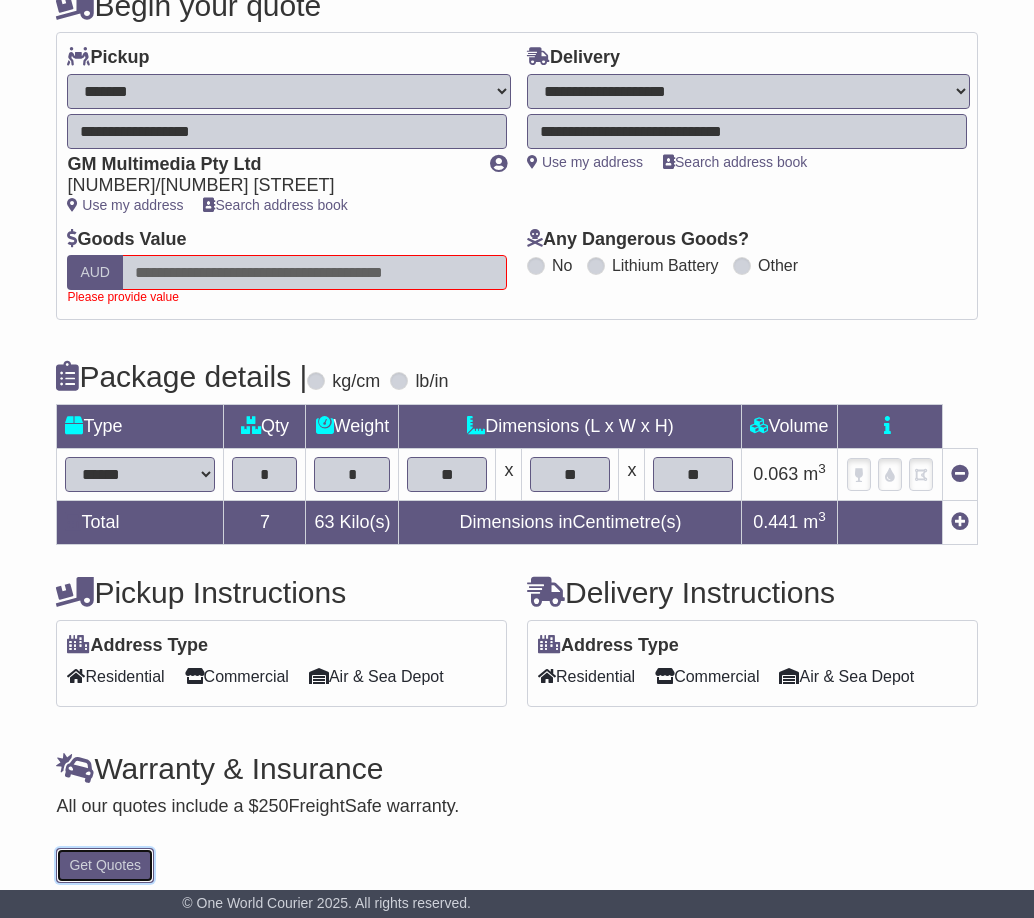 click on "Get Quotes" at bounding box center [105, 865] 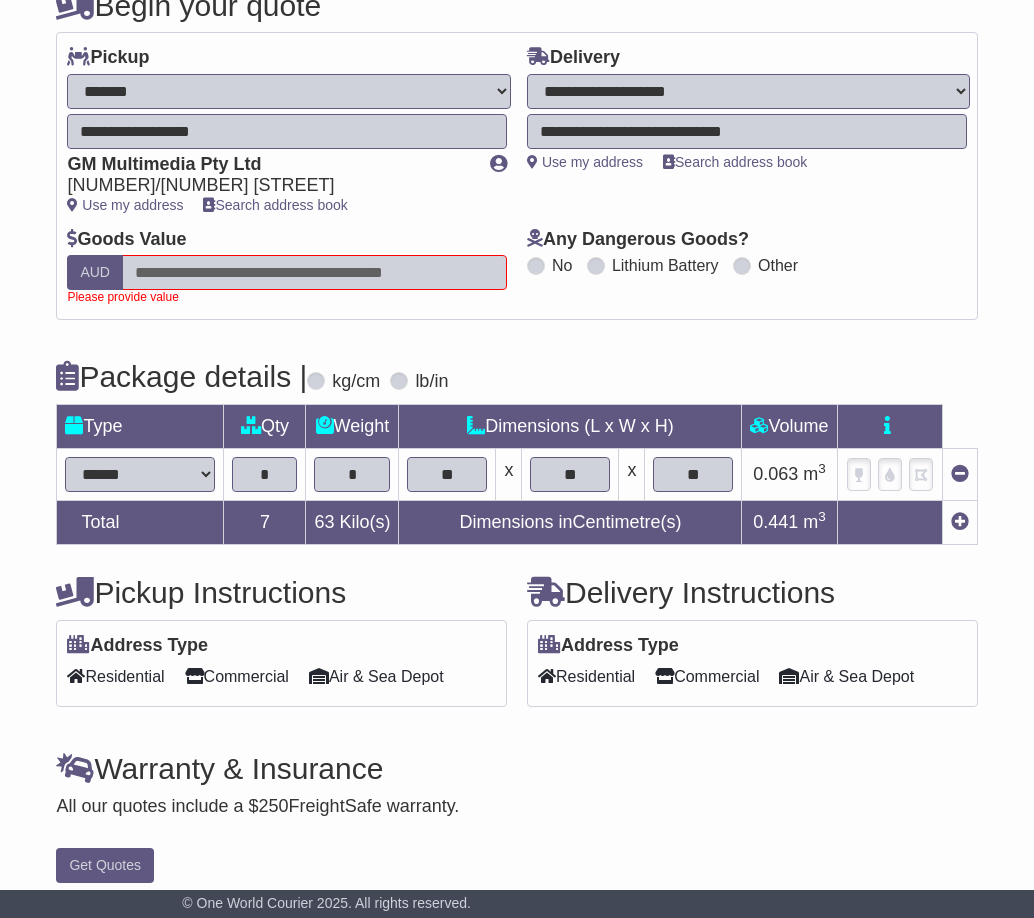 click on "**********" at bounding box center [517, 431] 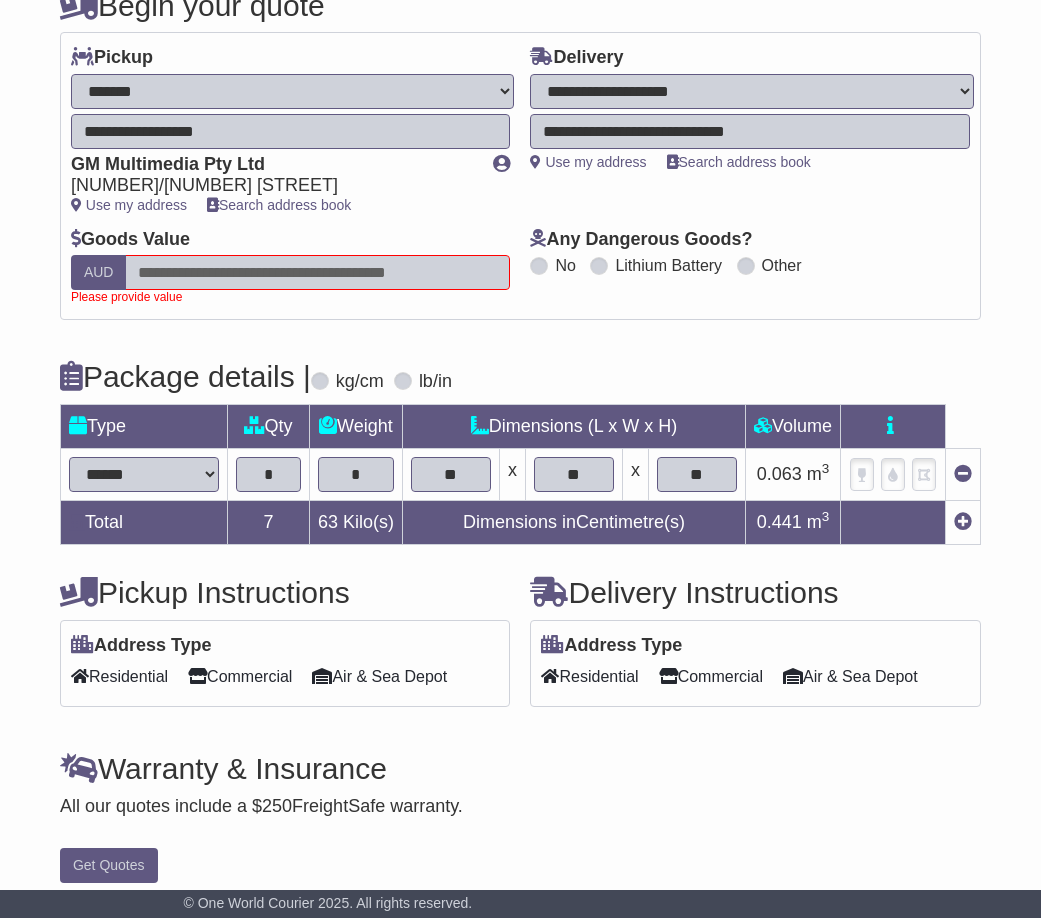 click on "**********" at bounding box center (520, 431) 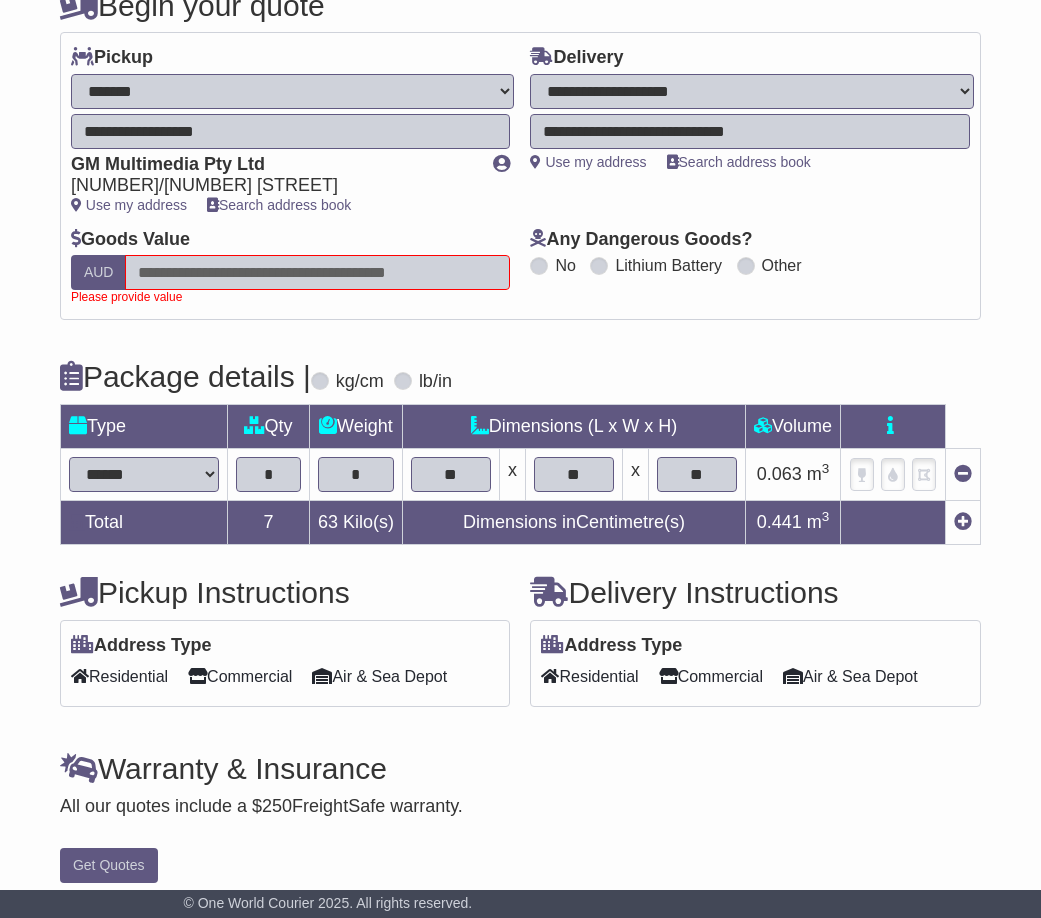 click at bounding box center [317, 272] 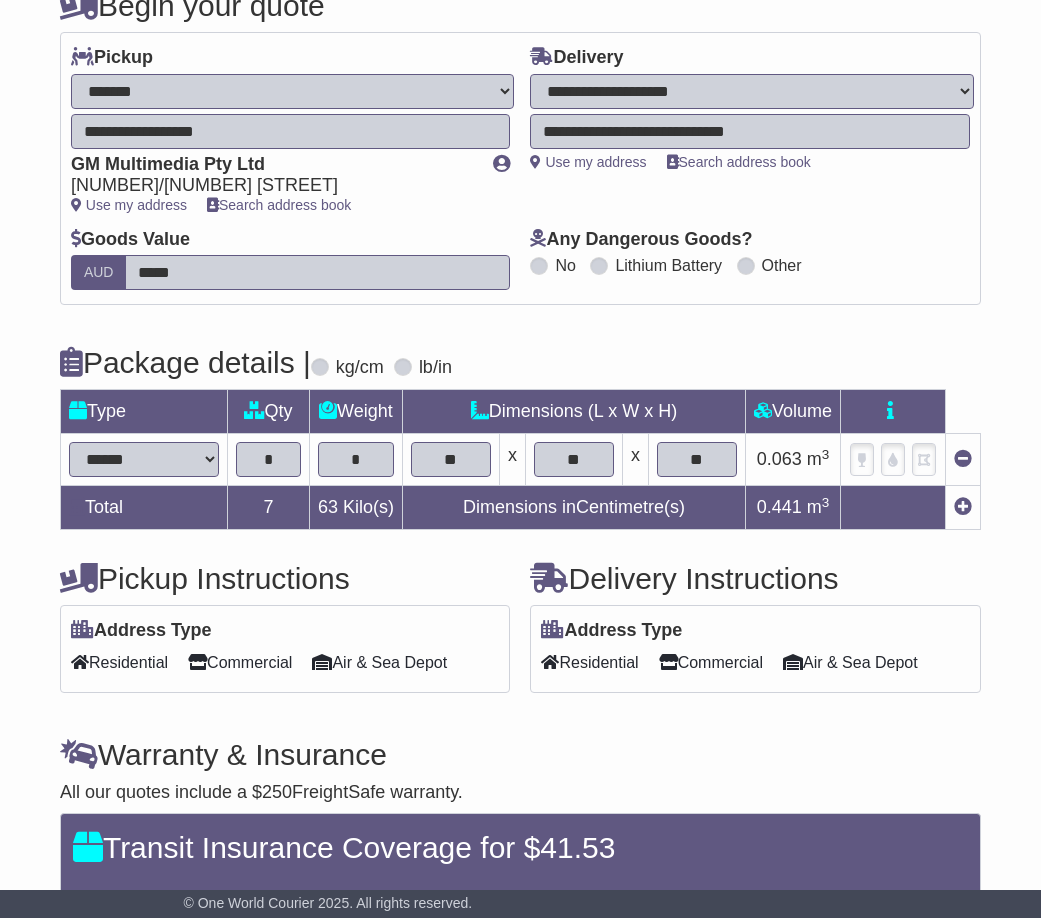 type on "*****" 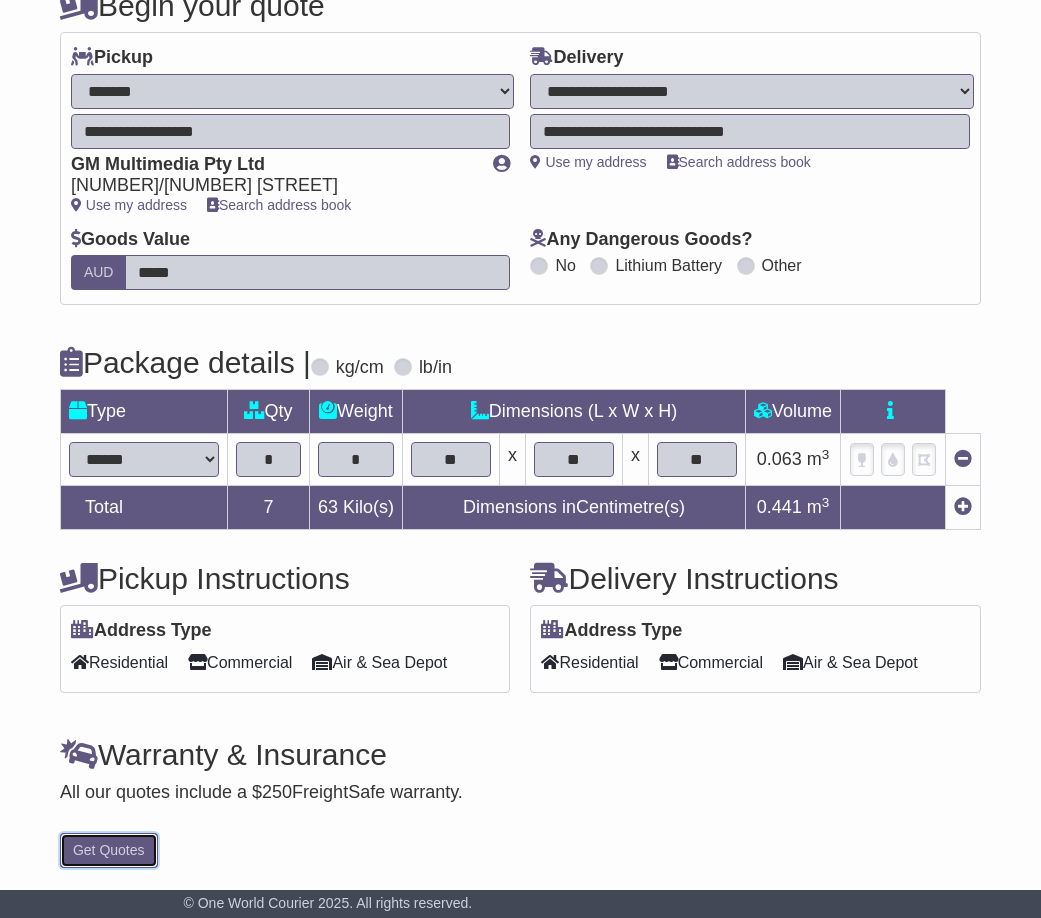 click on "**********" at bounding box center (520, 424) 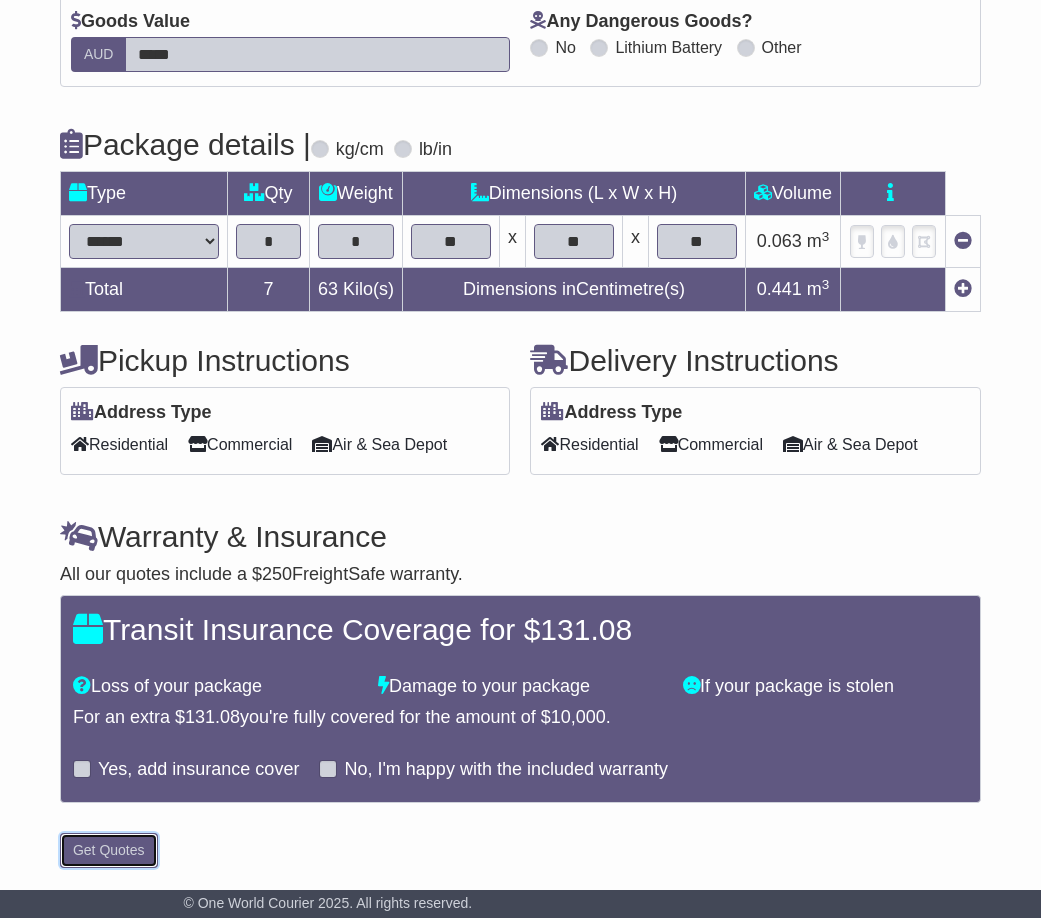 scroll, scrollTop: 476, scrollLeft: 0, axis: vertical 